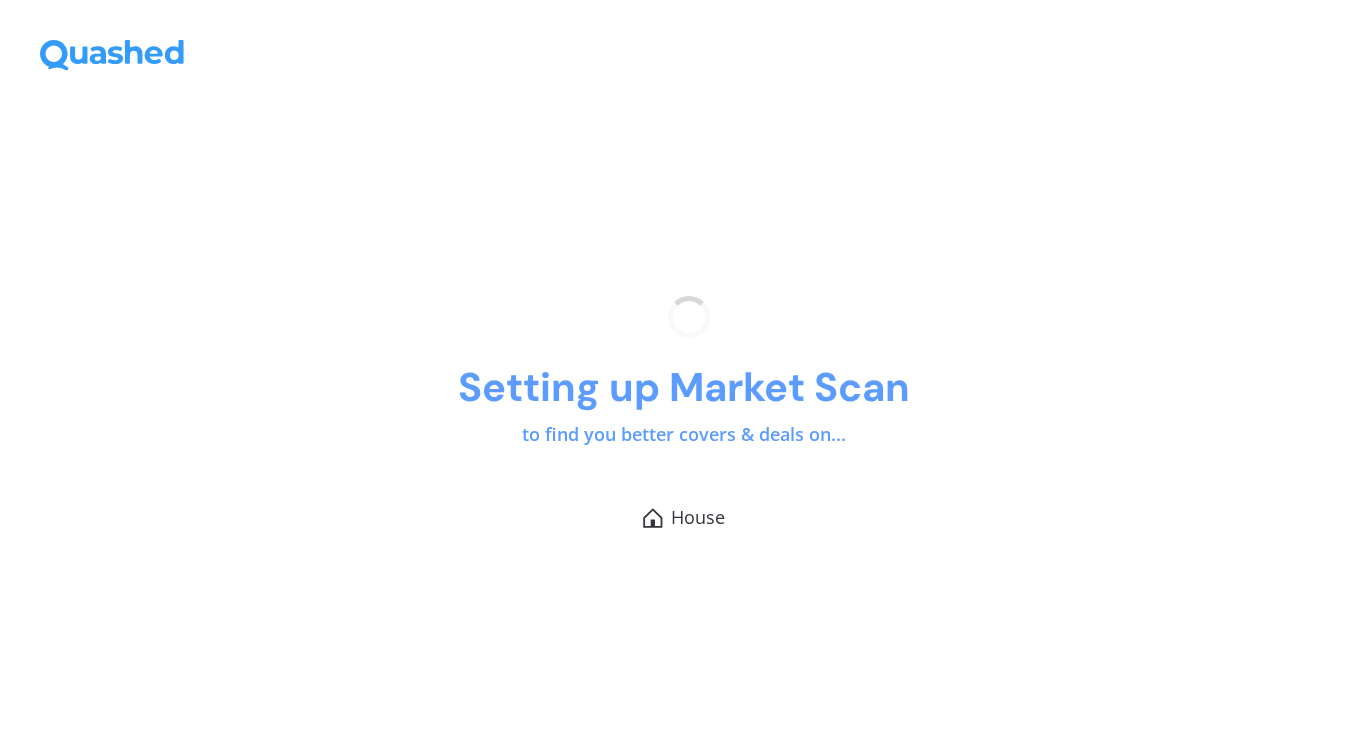 scroll, scrollTop: 0, scrollLeft: 0, axis: both 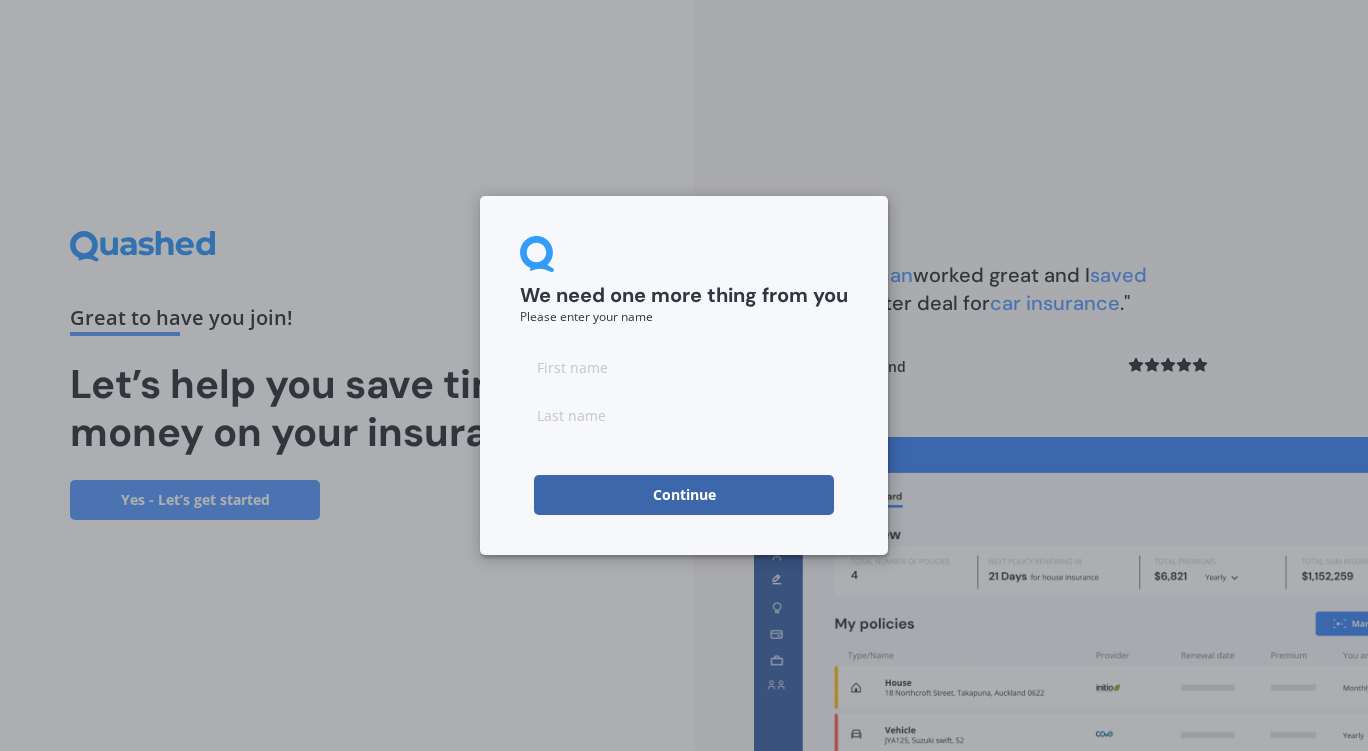 click at bounding box center [684, 367] 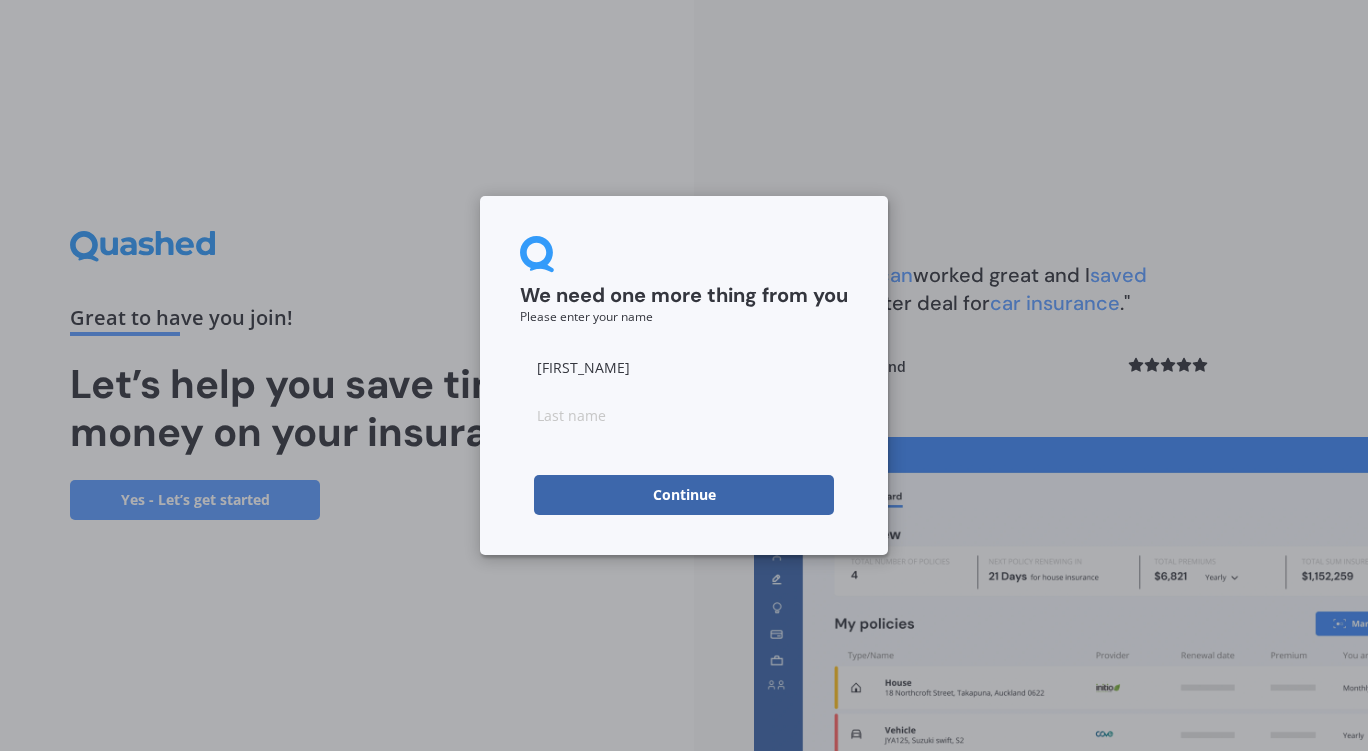 click at bounding box center [684, 415] 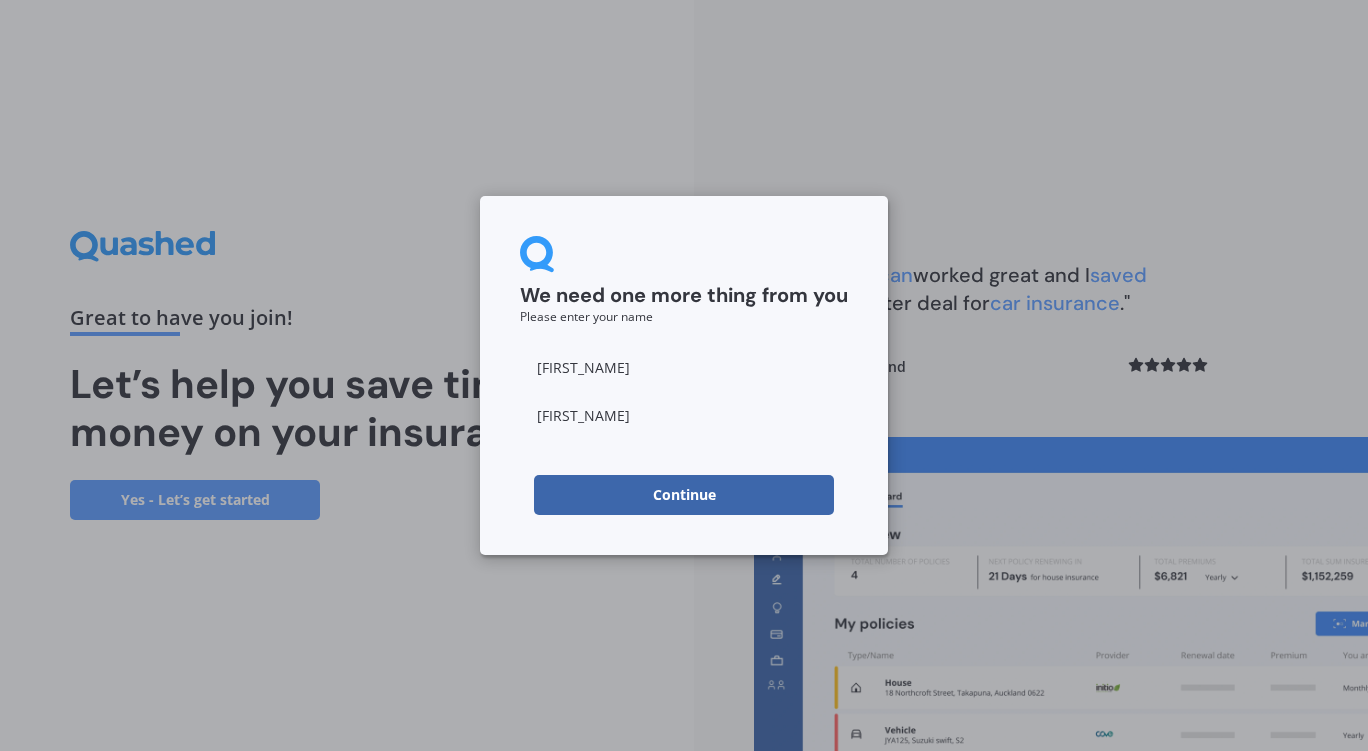 click on "Continue" at bounding box center (684, 495) 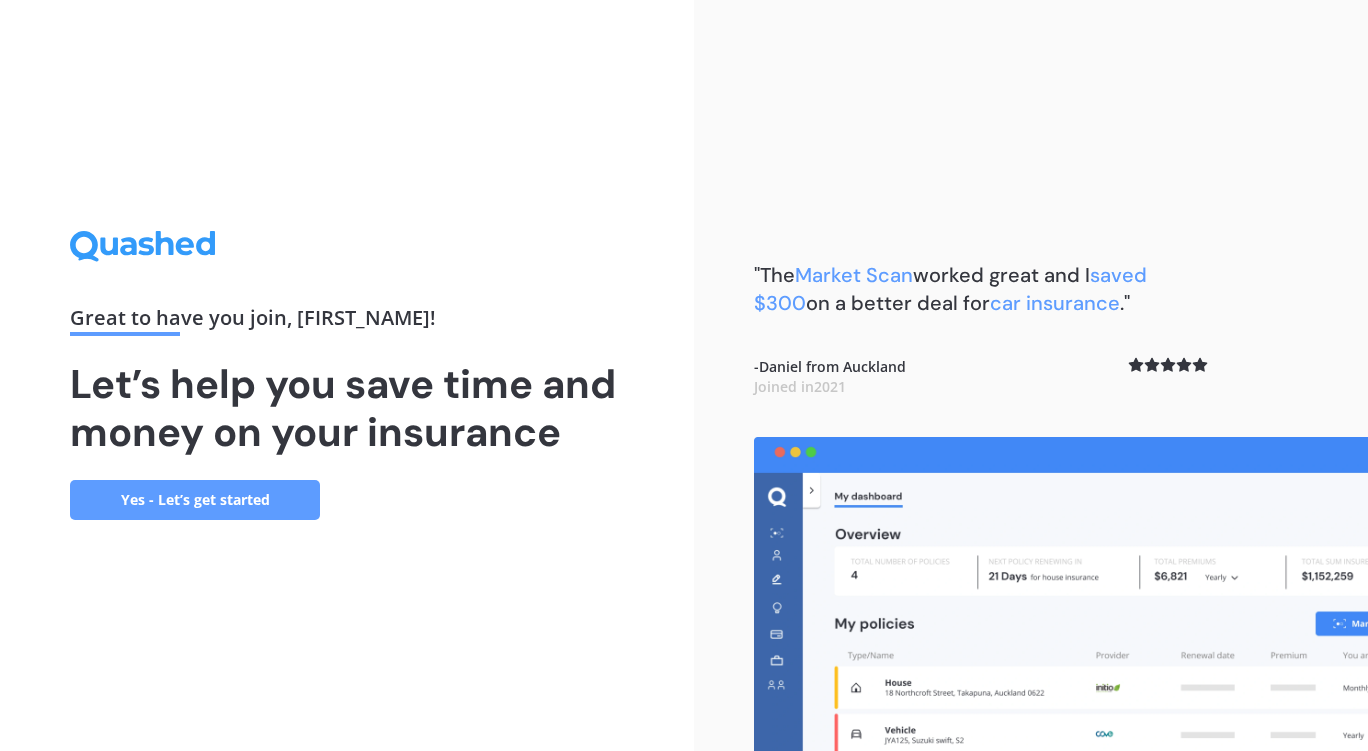 click on "Yes - Let’s get started" at bounding box center [195, 500] 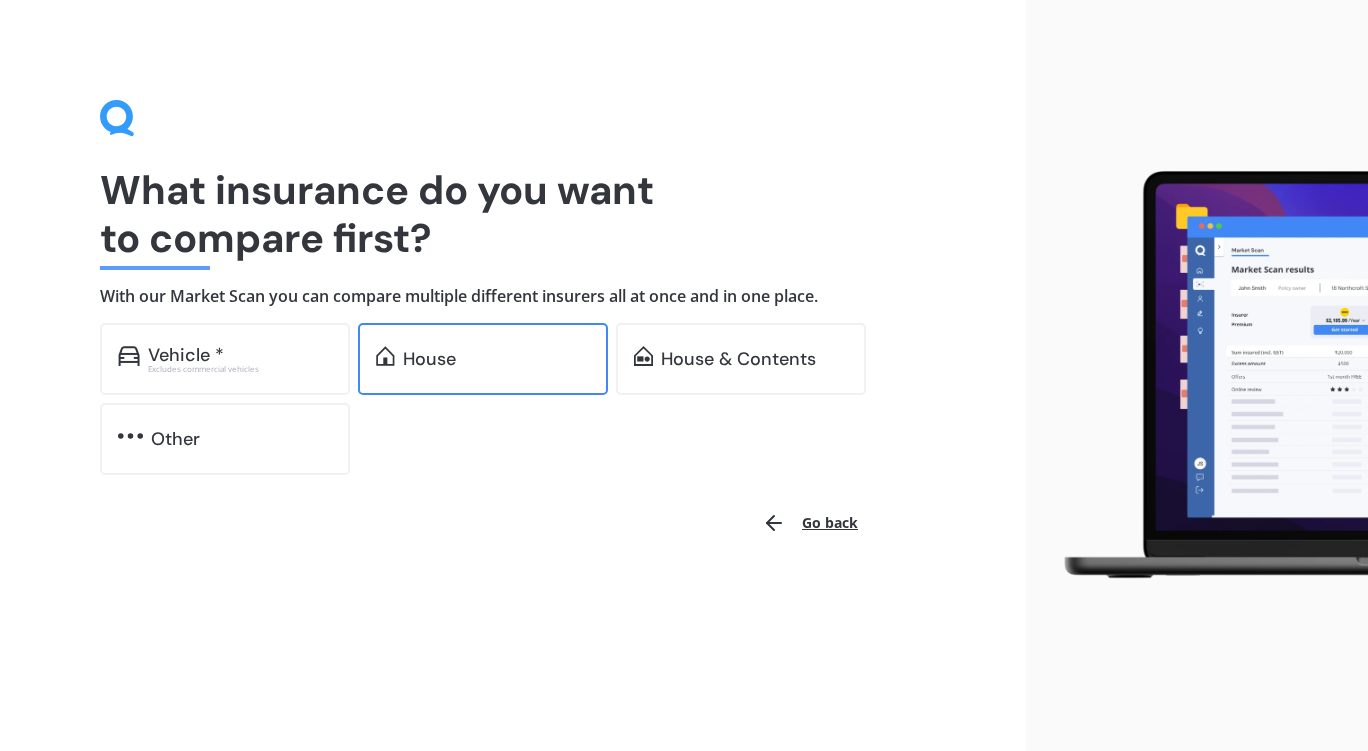 click on "House" at bounding box center (186, 355) 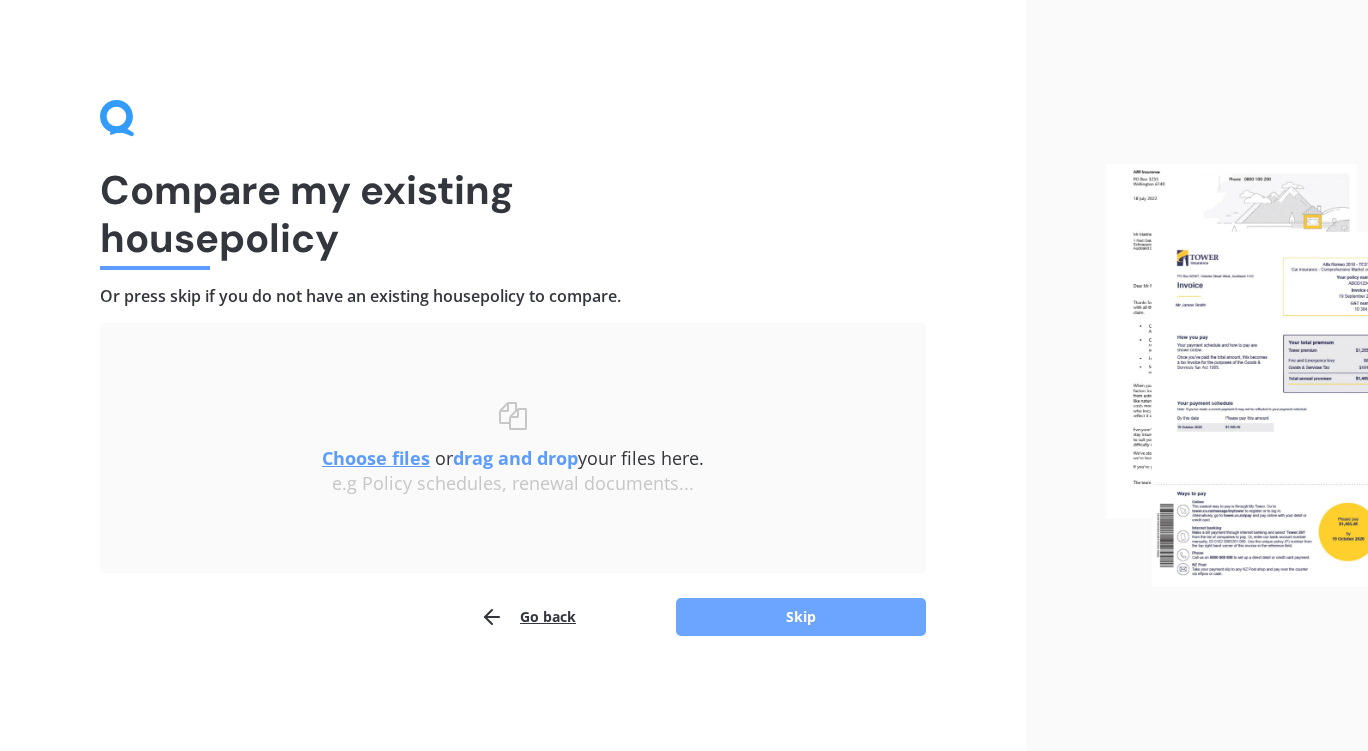 click on "Skip" at bounding box center (801, 617) 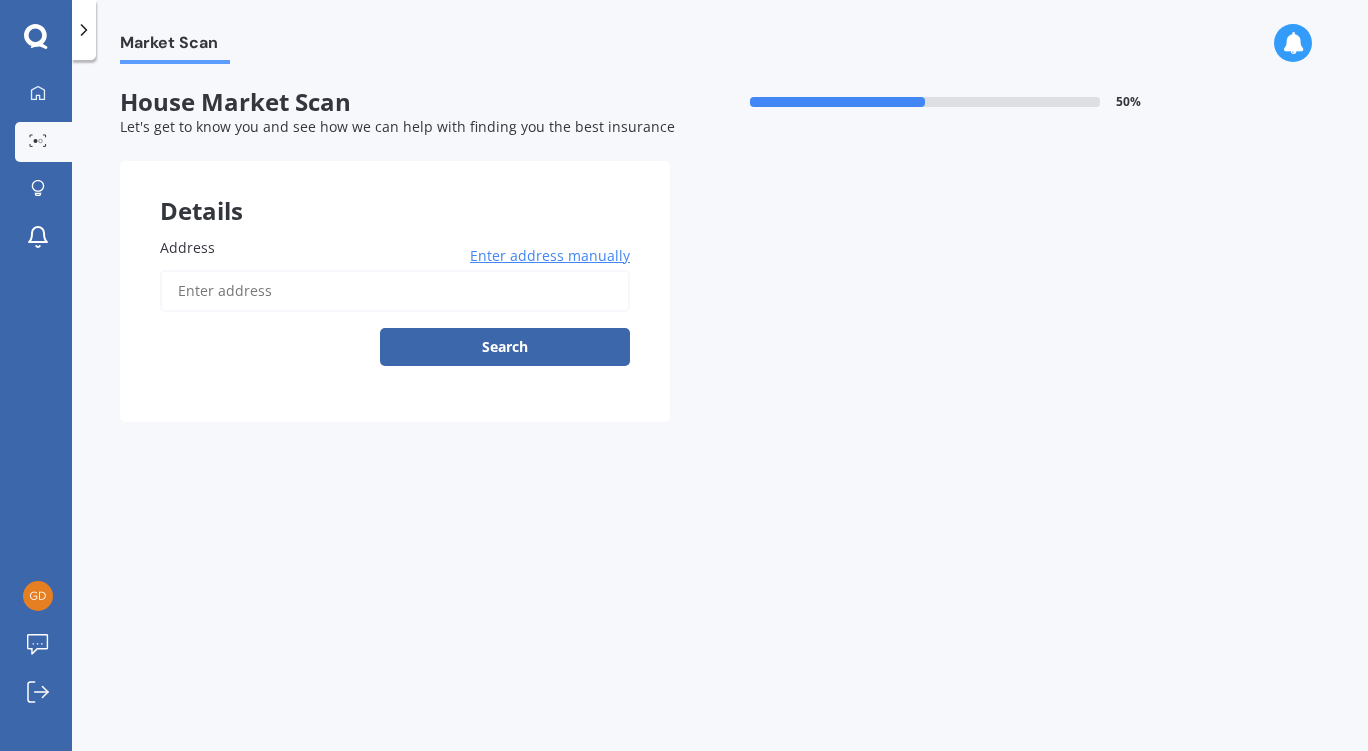 click on "Address" at bounding box center (395, 291) 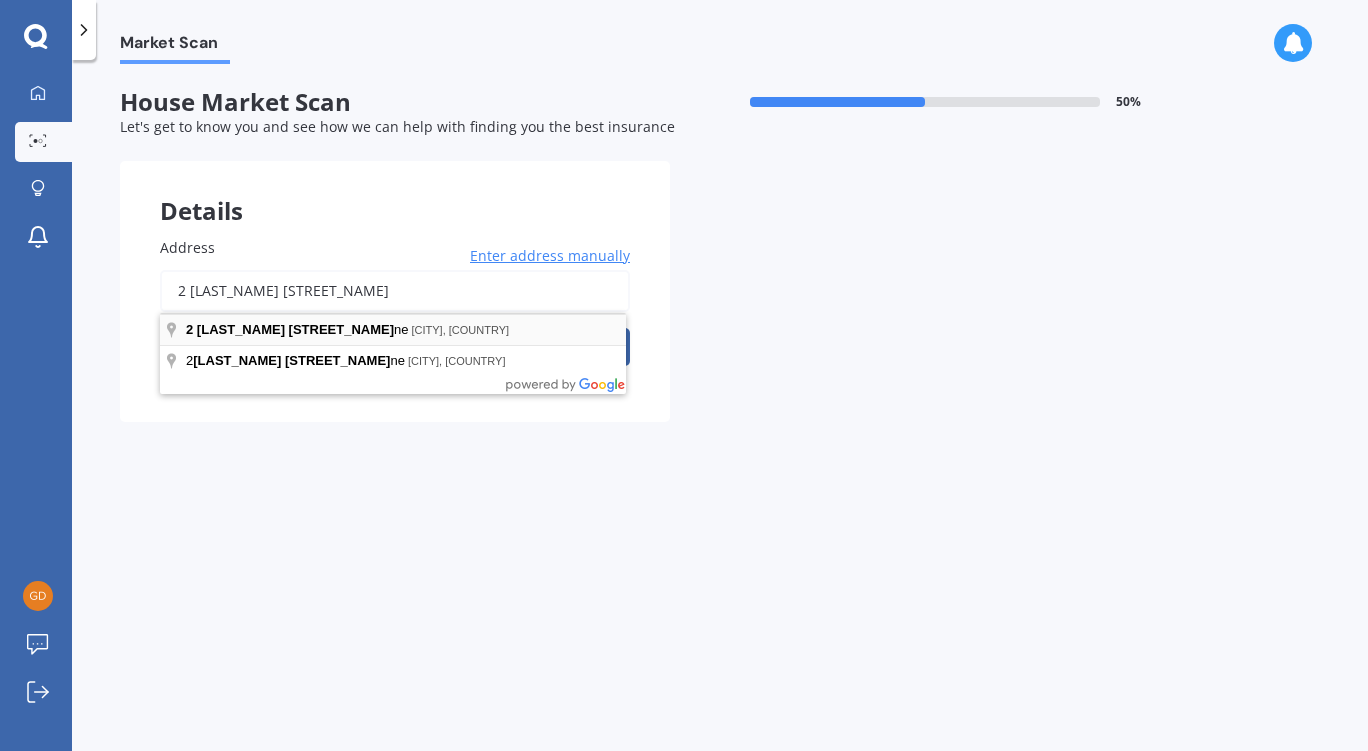 type on "2 [LAST_NAME] [STREET_NAME]" 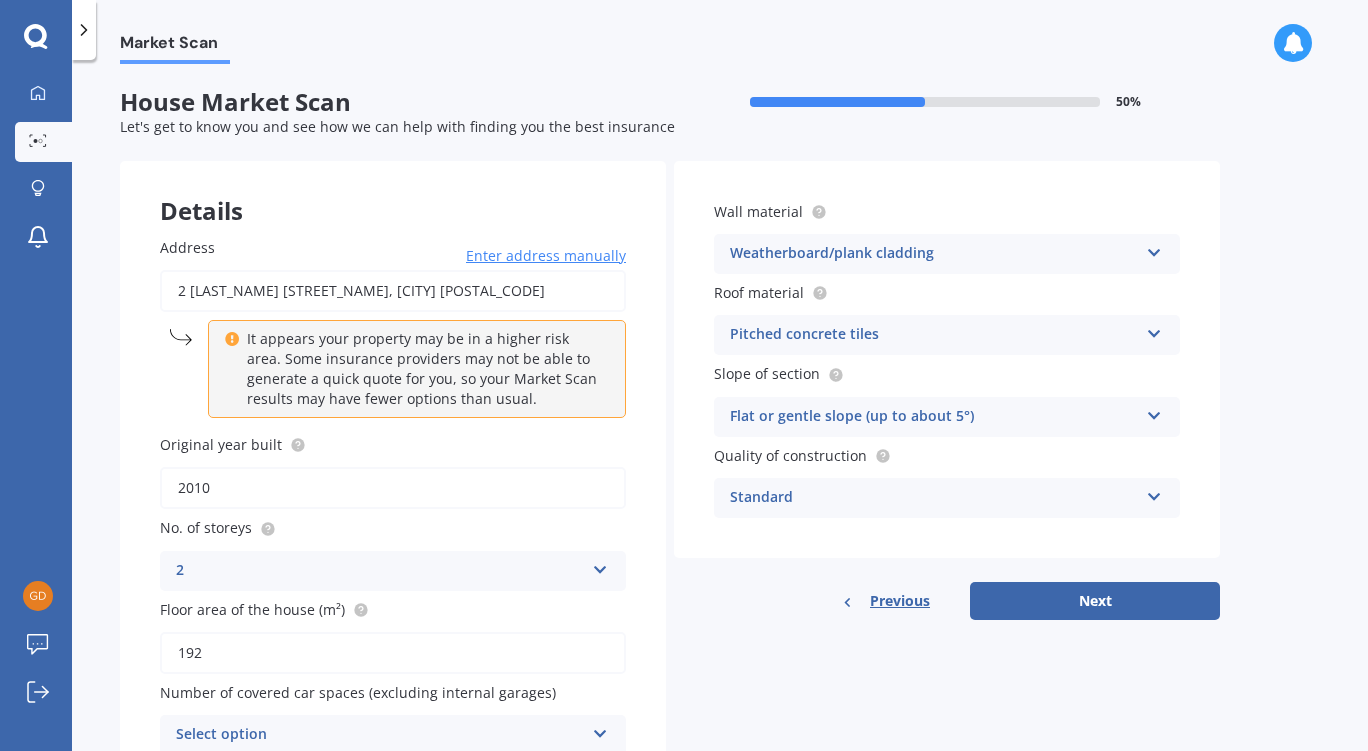click at bounding box center [600, 566] 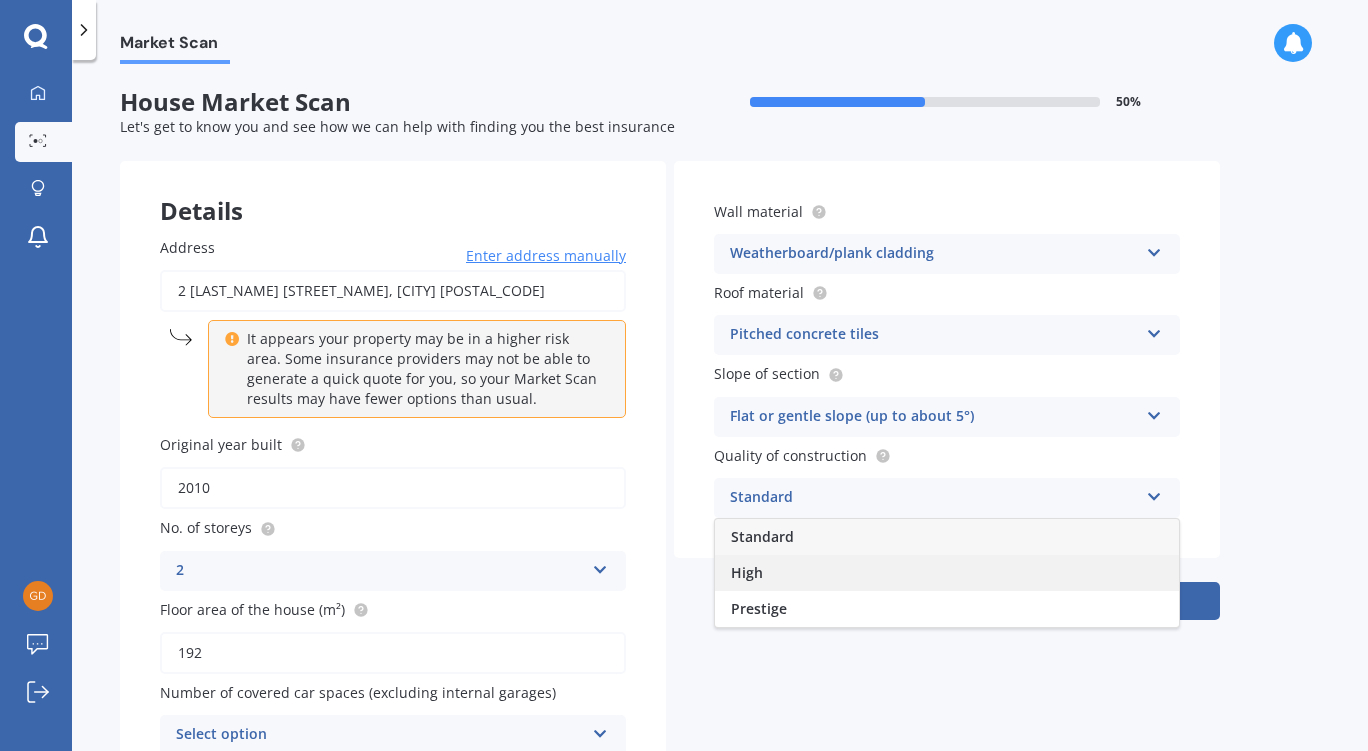 click on "High" at bounding box center [947, 573] 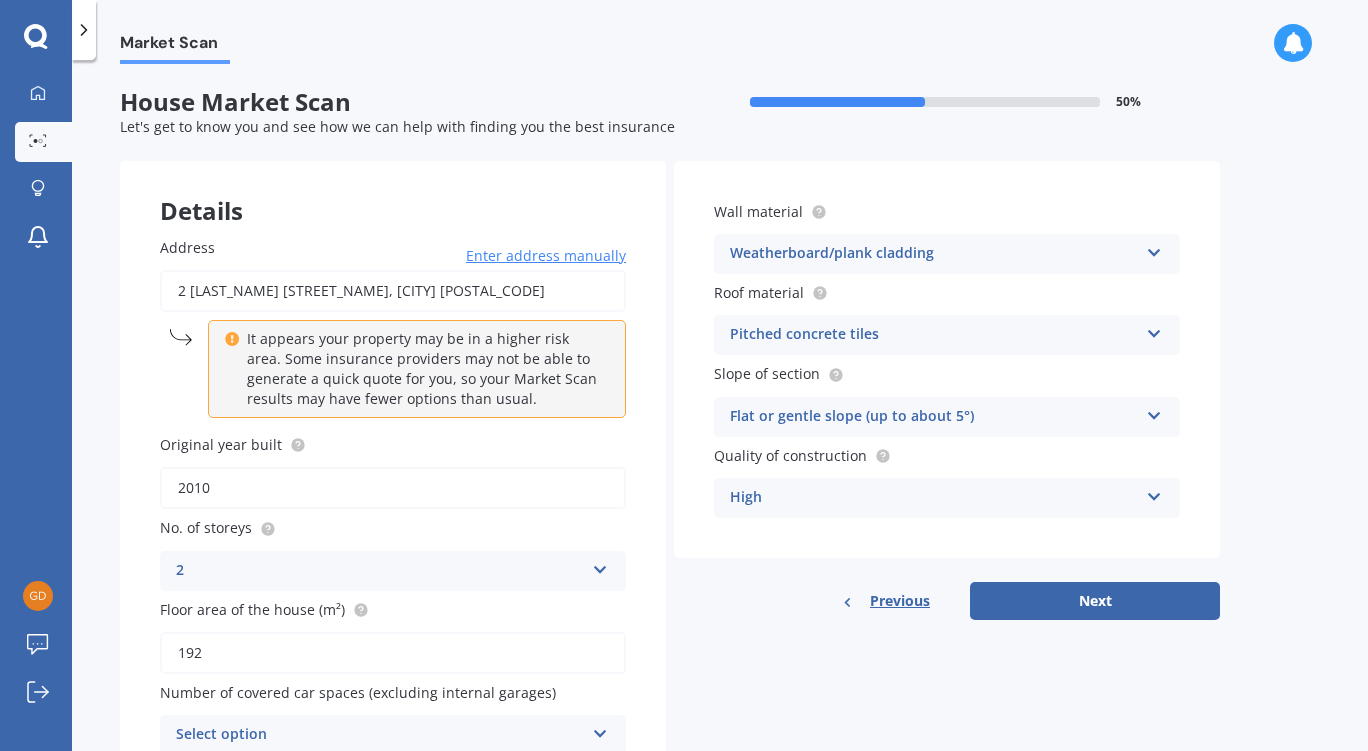 click at bounding box center [600, 566] 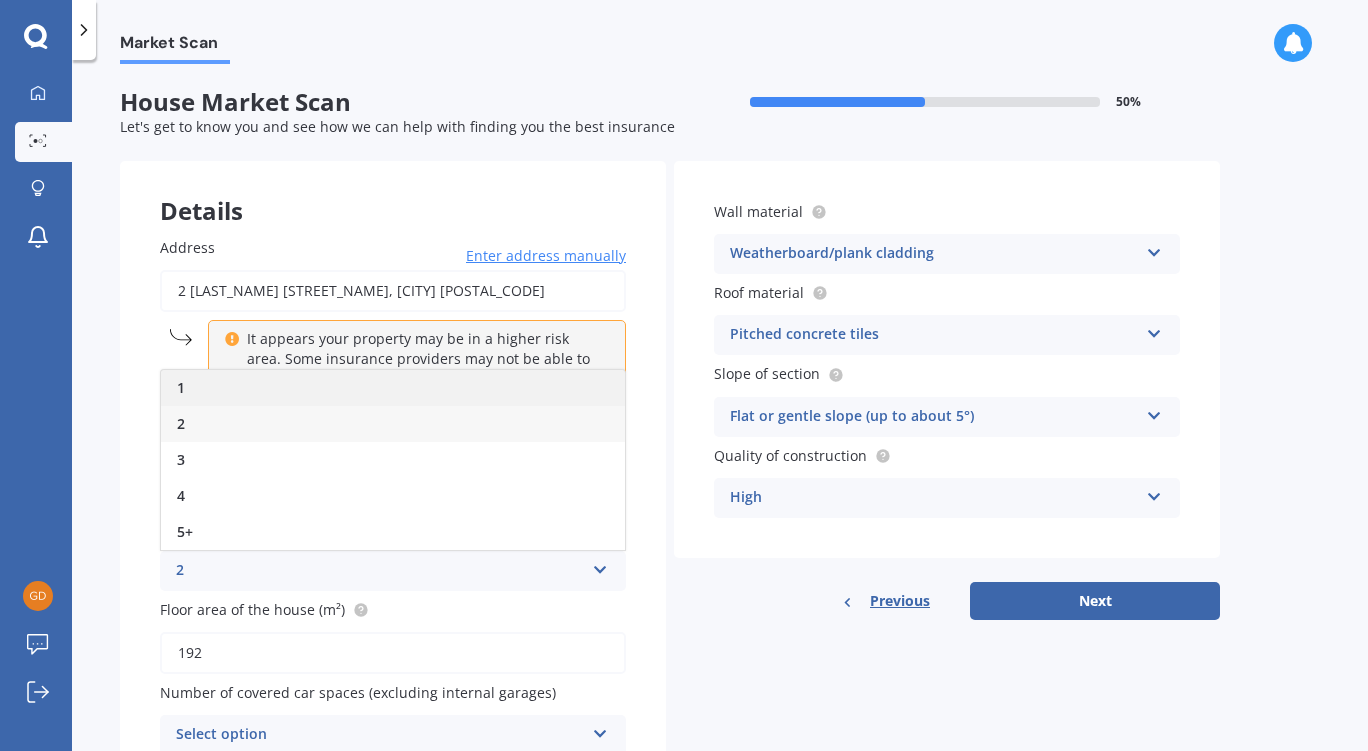 click on "1" at bounding box center (393, 388) 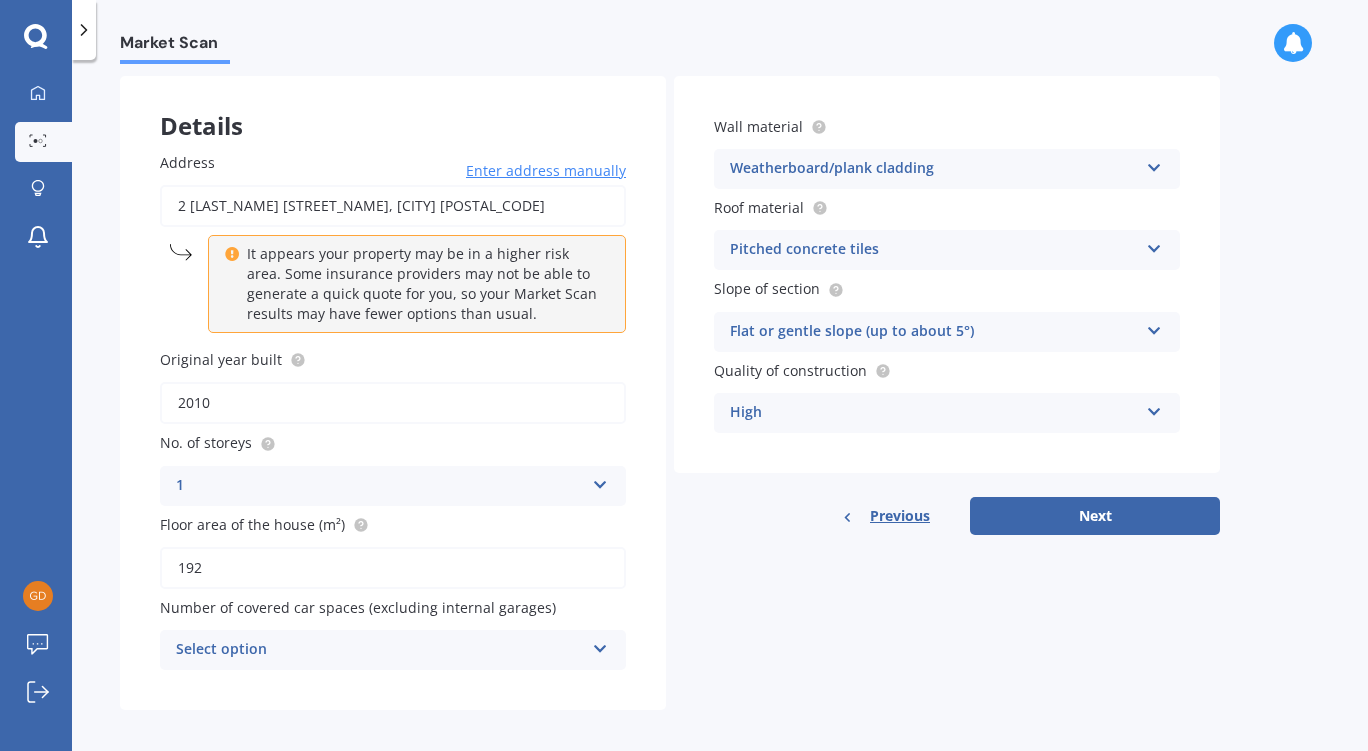 scroll, scrollTop: 98, scrollLeft: 0, axis: vertical 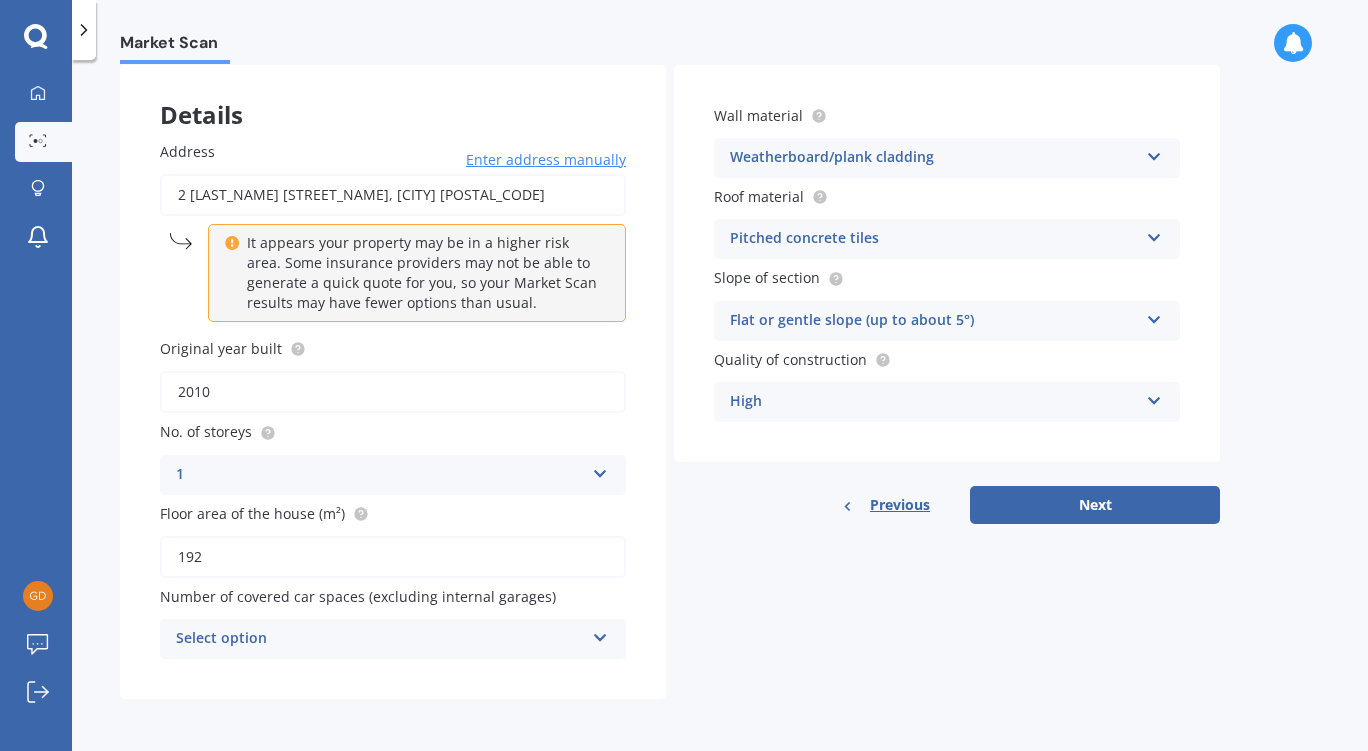 click at bounding box center (600, 470) 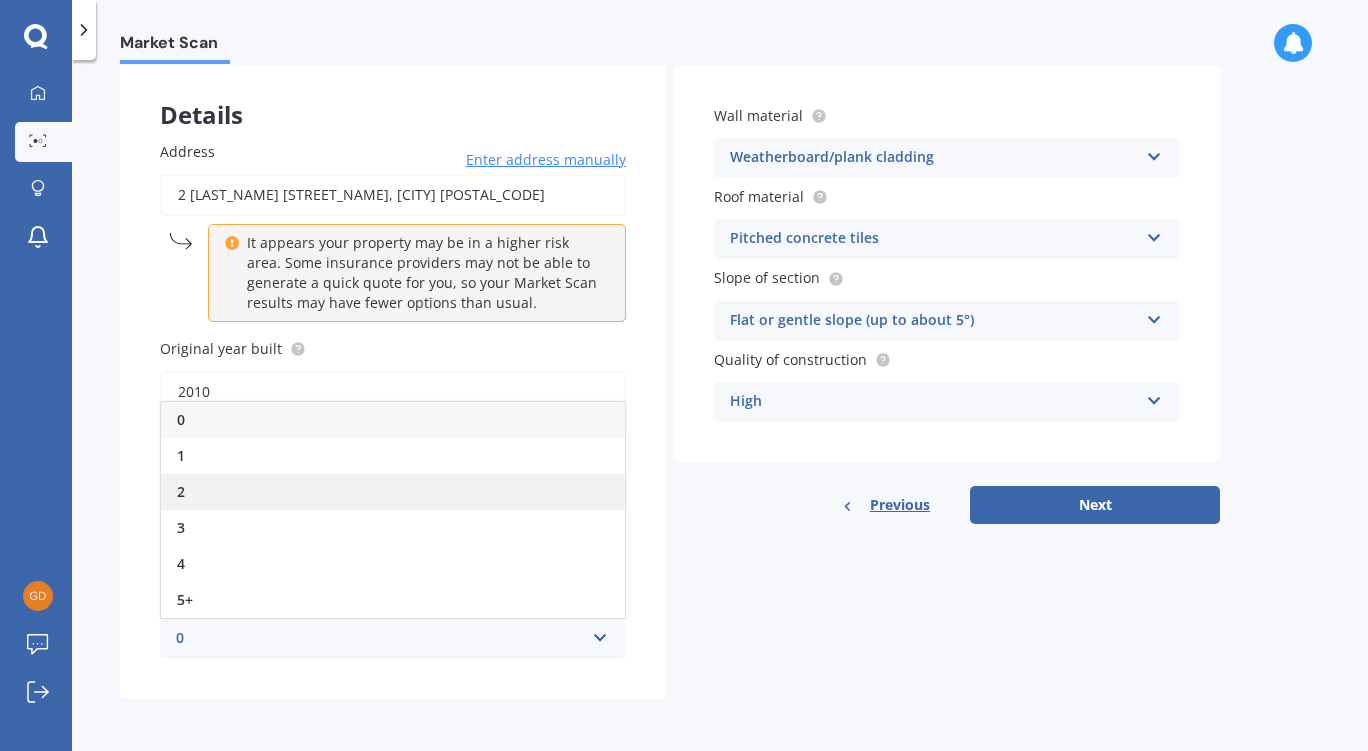 click on "2" at bounding box center (393, 492) 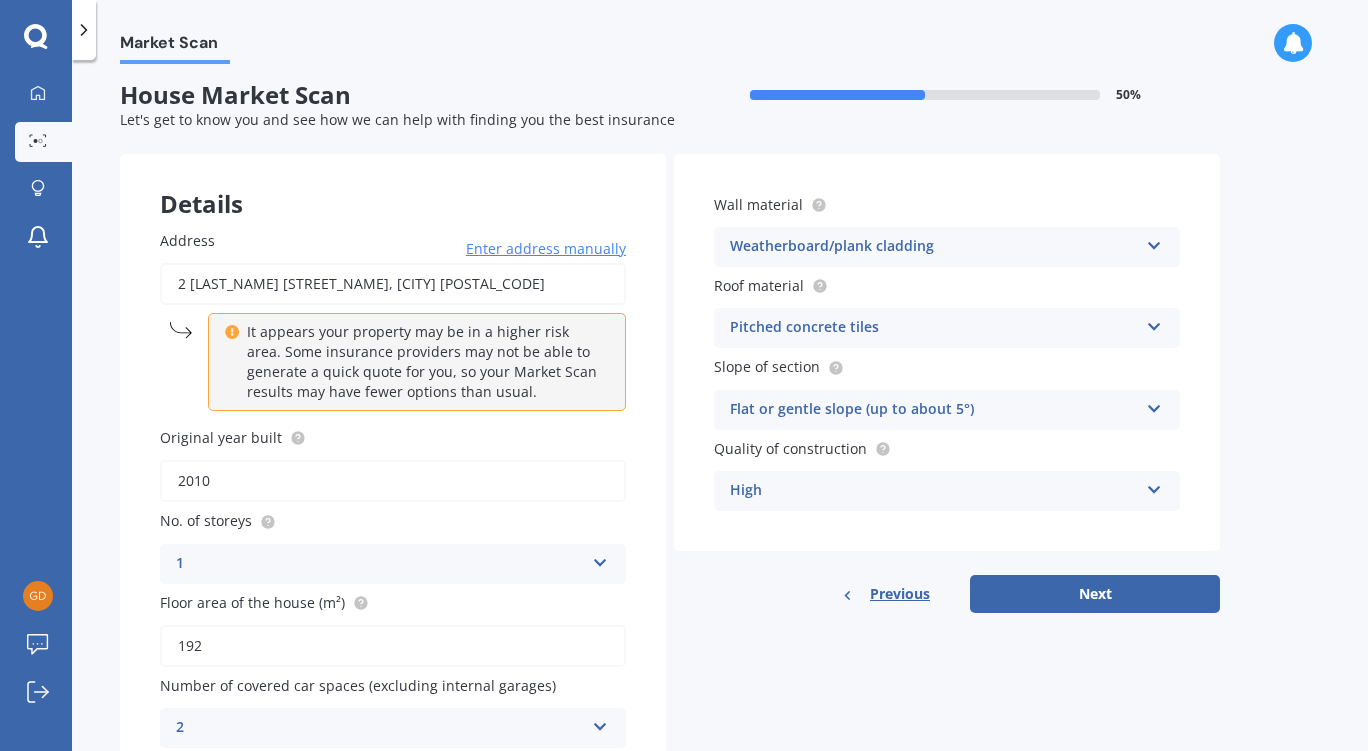 scroll, scrollTop: 0, scrollLeft: 0, axis: both 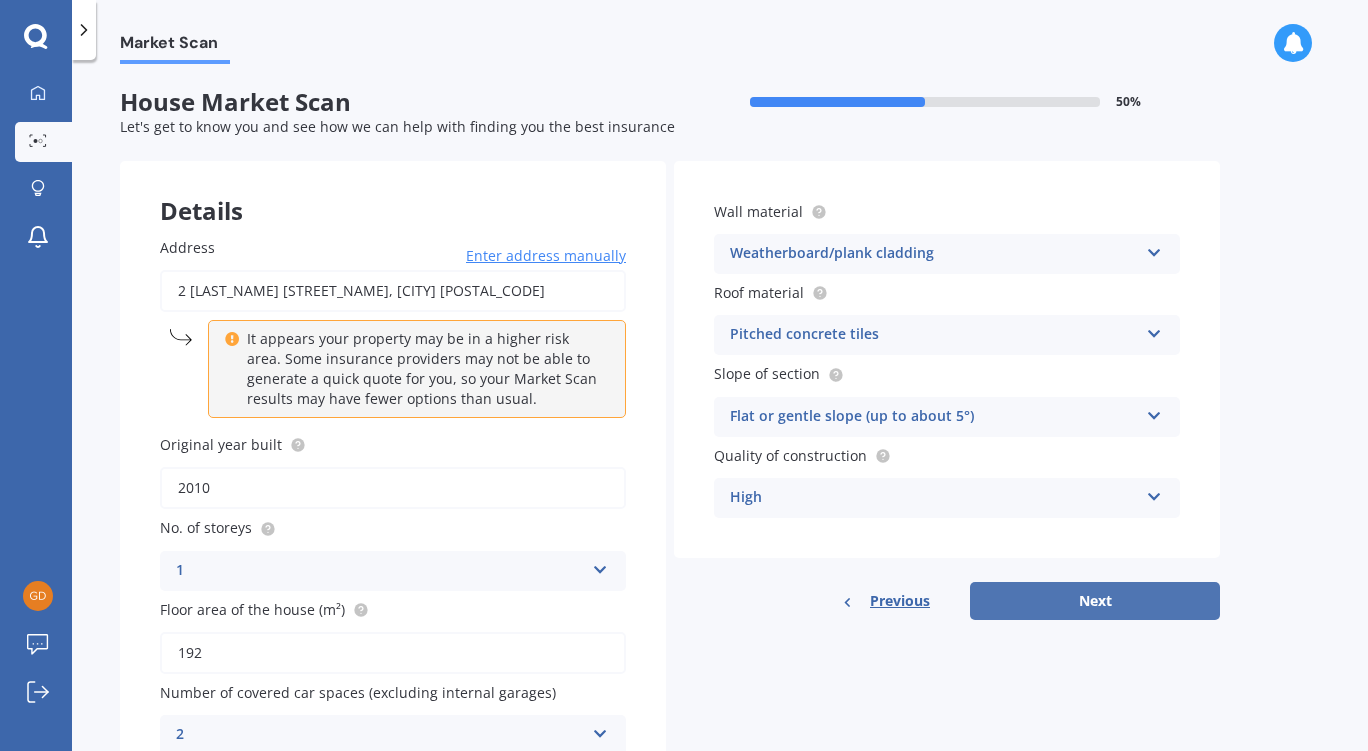click on "Next" at bounding box center (1095, 601) 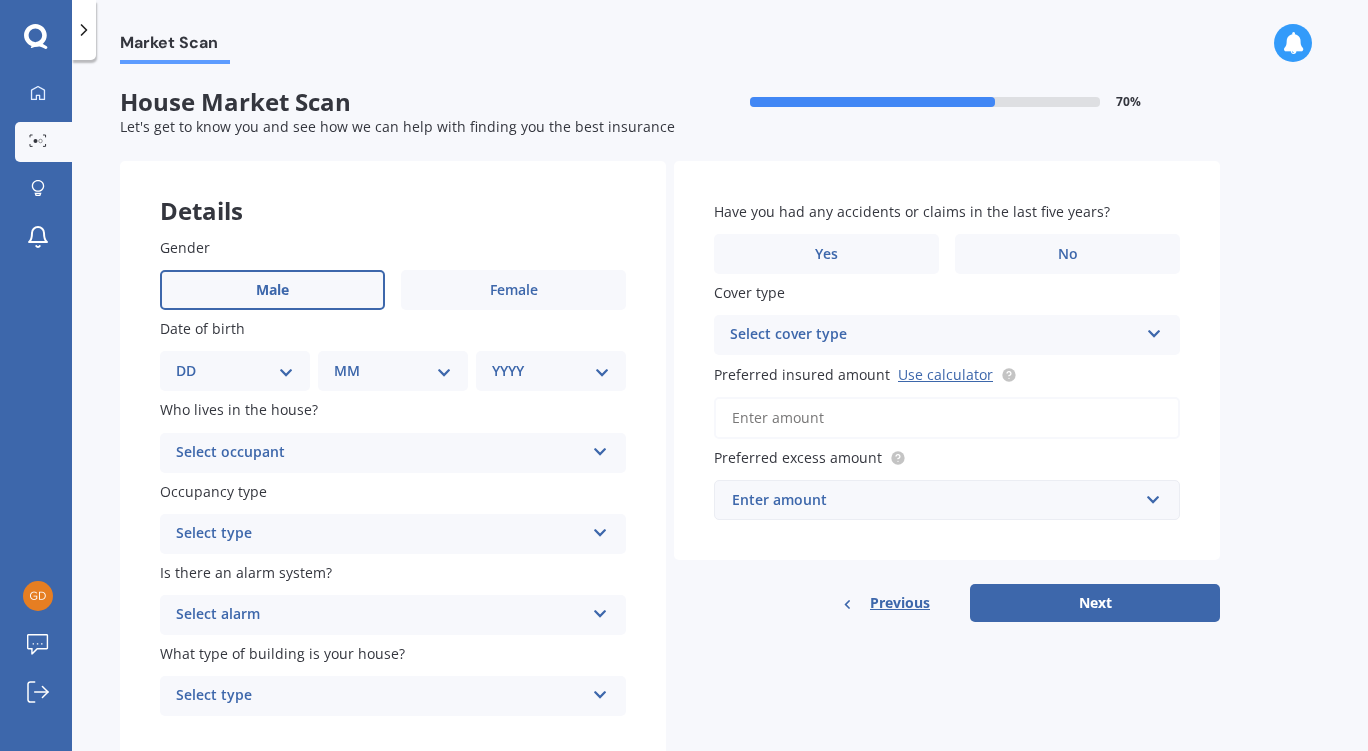 click on "Male" at bounding box center (272, 290) 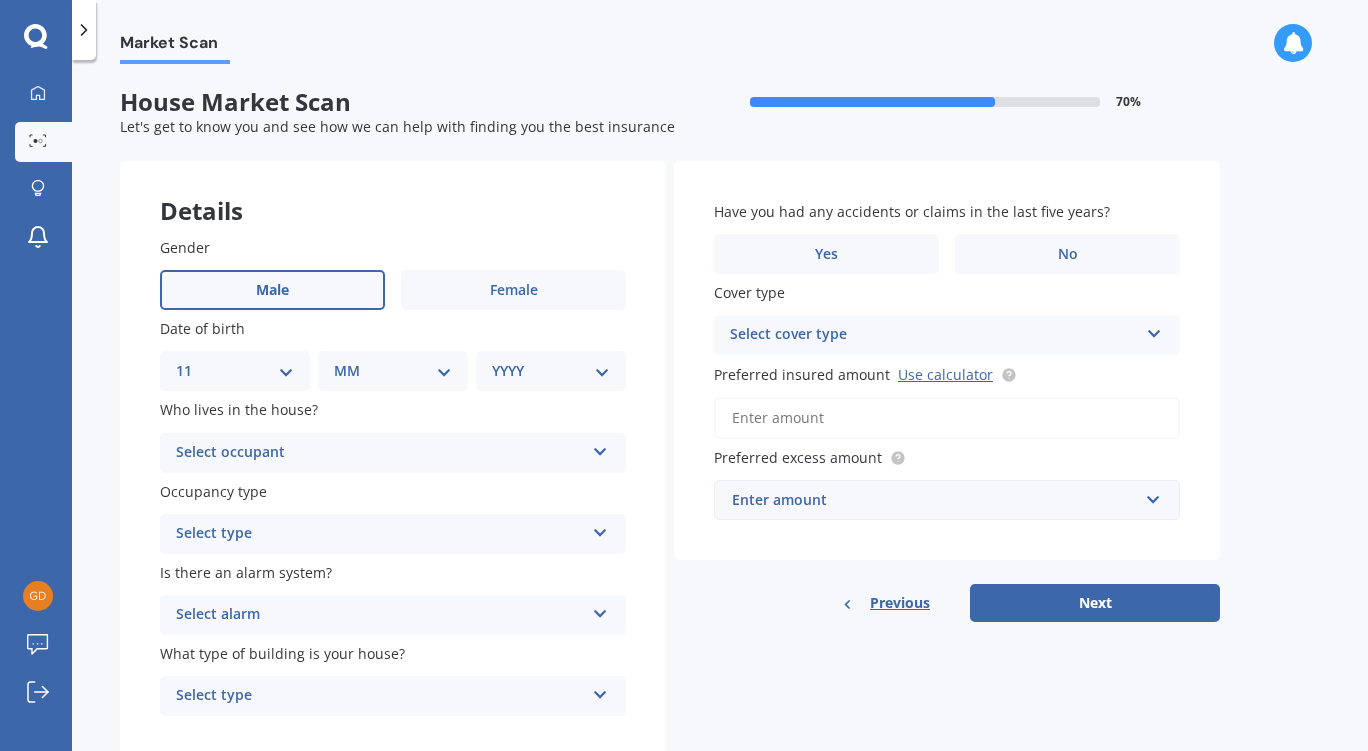 click on "DD 01 02 03 04 05 06 07 08 09 10 11 12 13 14 15 16 17 18 19 20 21 22 23 24 25 26 27 28 29 30 31" at bounding box center [235, 371] 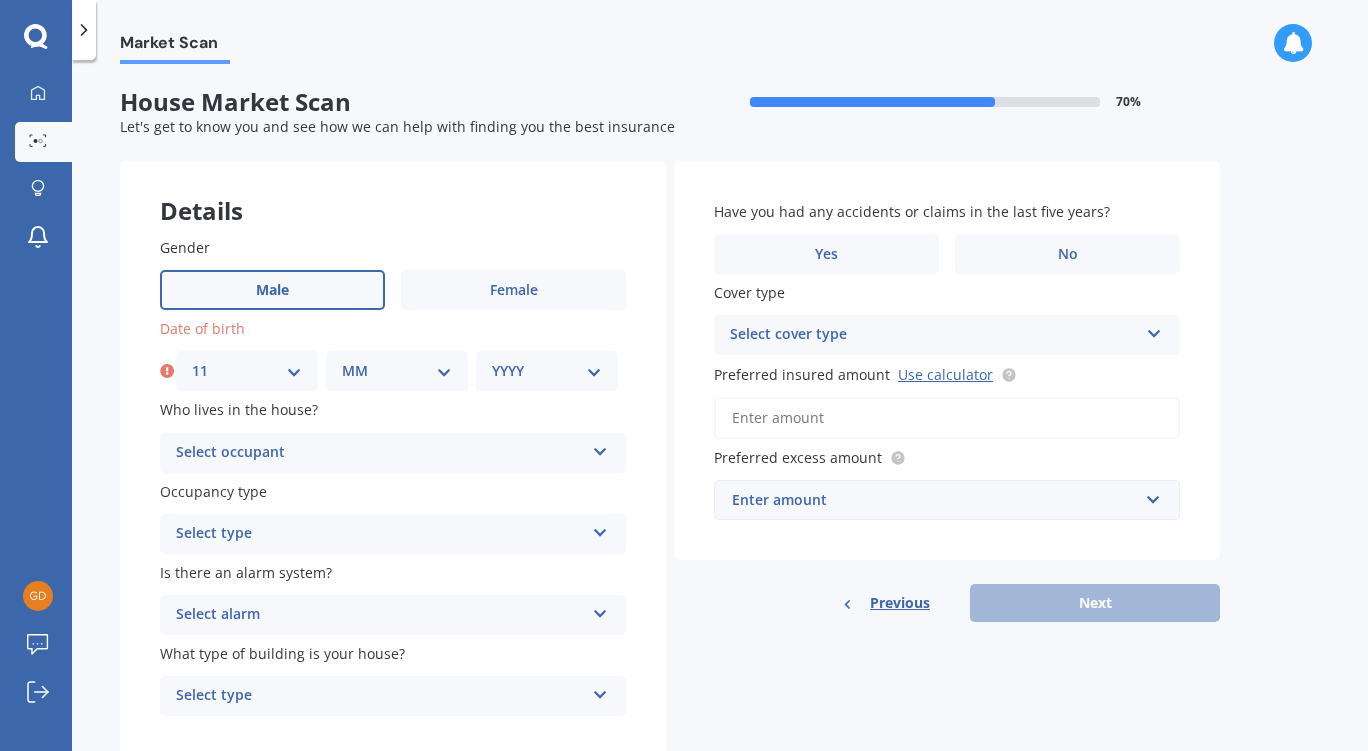 click on "MM 01 02 03 04 05 06 07 08 09 10 11 12" at bounding box center (397, 371) 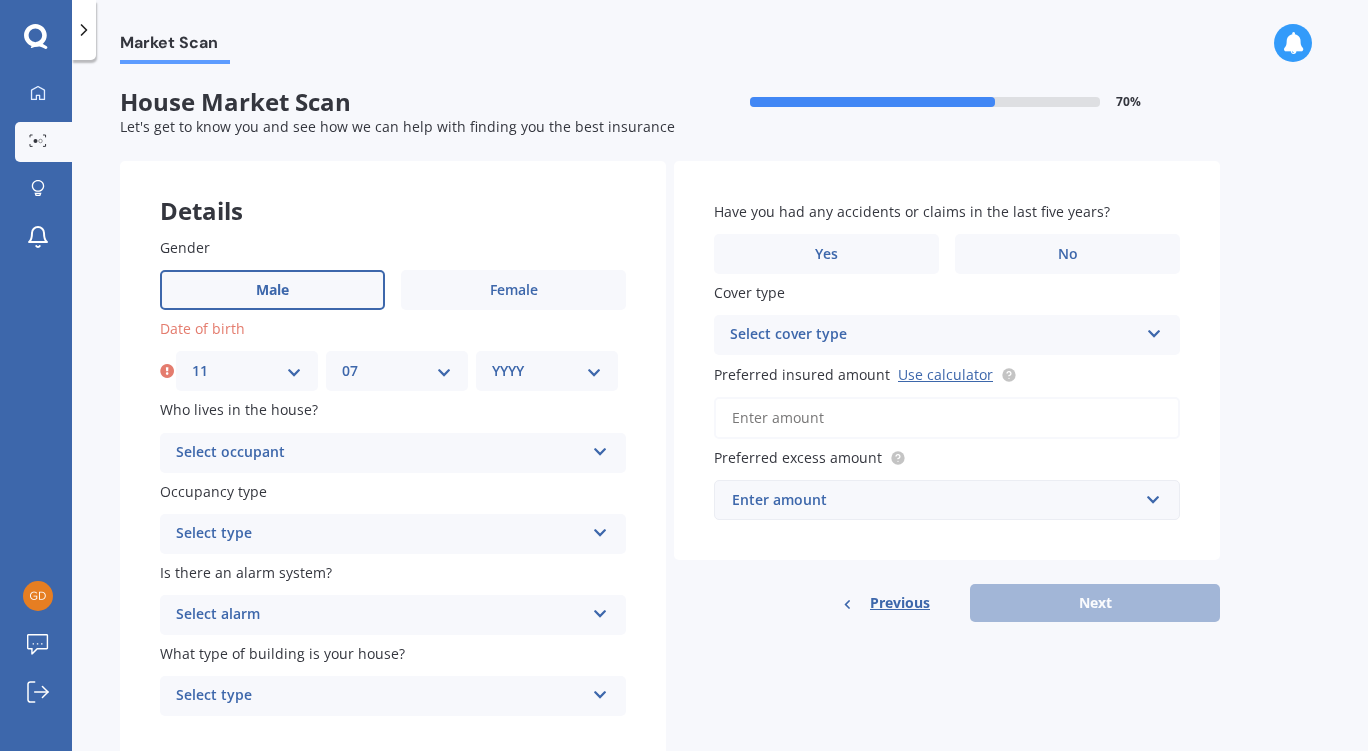 click on "MM 01 02 03 04 05 06 07 08 09 10 11 12" at bounding box center [397, 371] 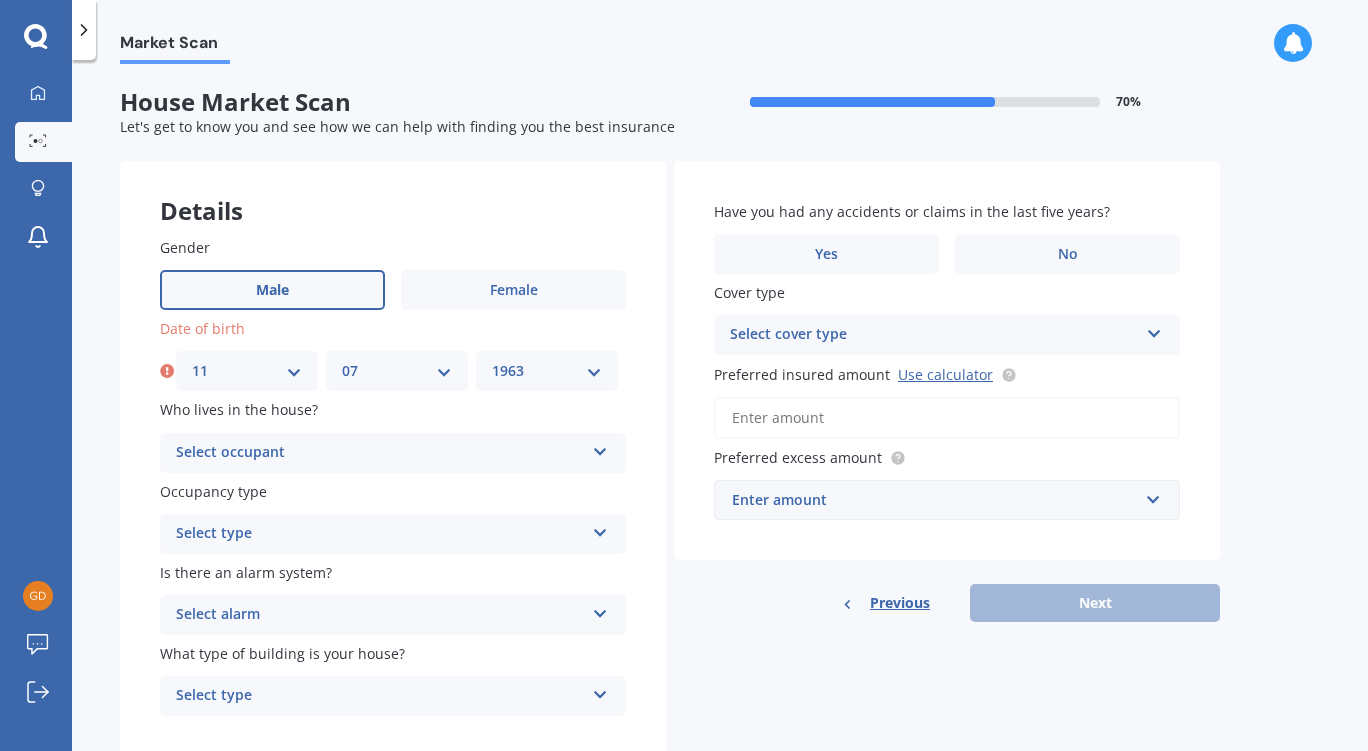 click on "YYYY 2009 2008 2007 2006 2005 2004 2003 2002 2001 2000 1999 1998 1997 1996 1995 1994 1993 1992 1991 1990 1989 1988 1987 1986 1985 1984 1983 1982 1981 1980 1979 1978 1977 1976 1975 1974 1973 1972 1971 1970 1969 1968 1967 1966 1965 1964 1963 1962 1961 1960 1959 1958 1957 1956 1955 1954 1953 1952 1951 1950 1949 1948 1947 1946 1945 1944 1943 1942 1941 1940 1939 1938 1937 1936 1935 1934 1933 1932 1931 1930 1929 1928 1927 1926 1925 1924 1923 1922 1921 1920 1919 1918 1917 1916 1915 1914 1913 1912 1911 1910" at bounding box center [547, 371] 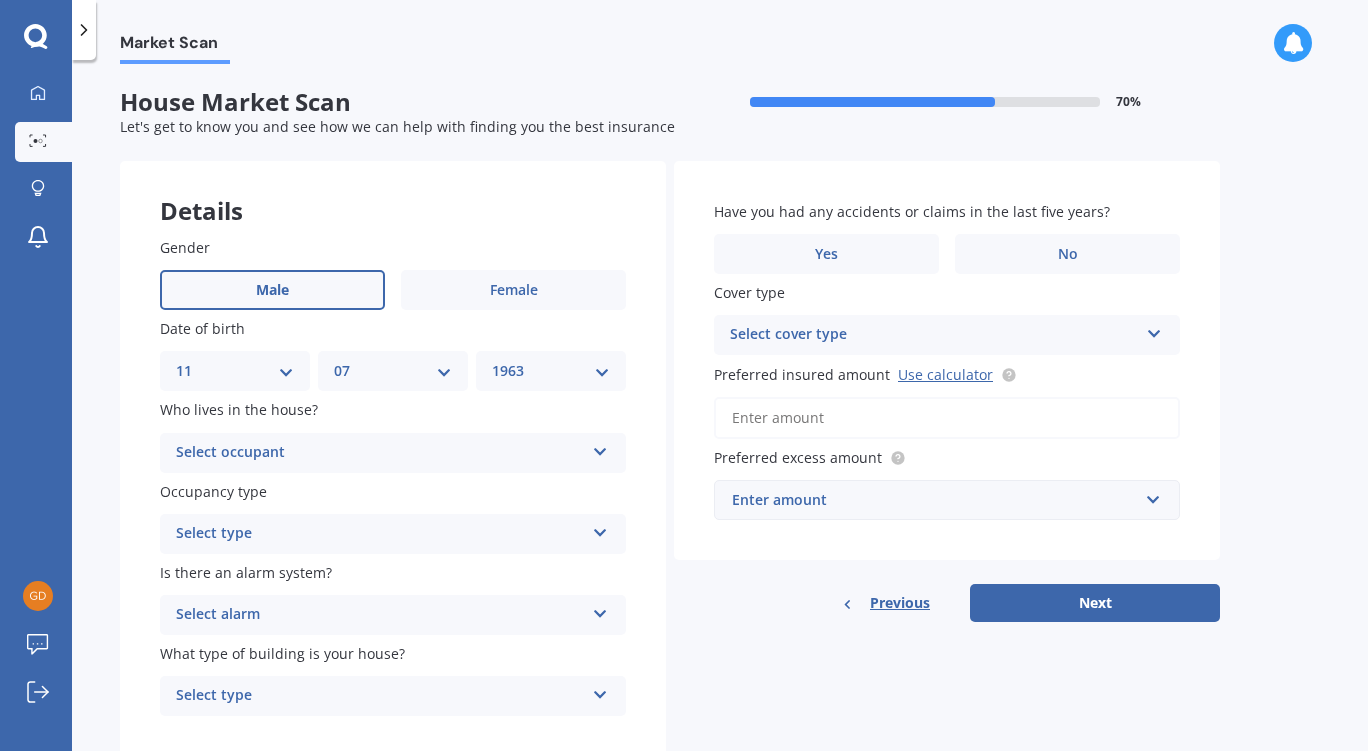 click at bounding box center (600, 448) 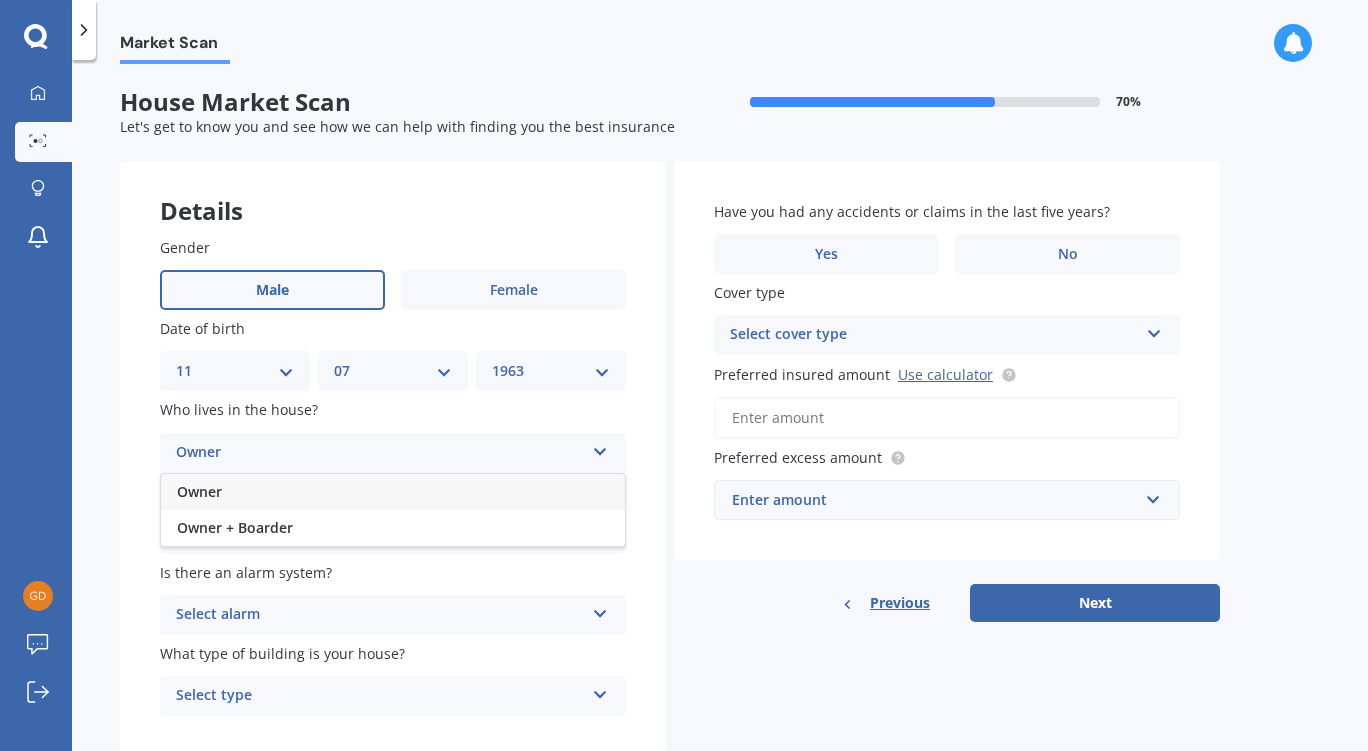 click on "Owner" at bounding box center [199, 491] 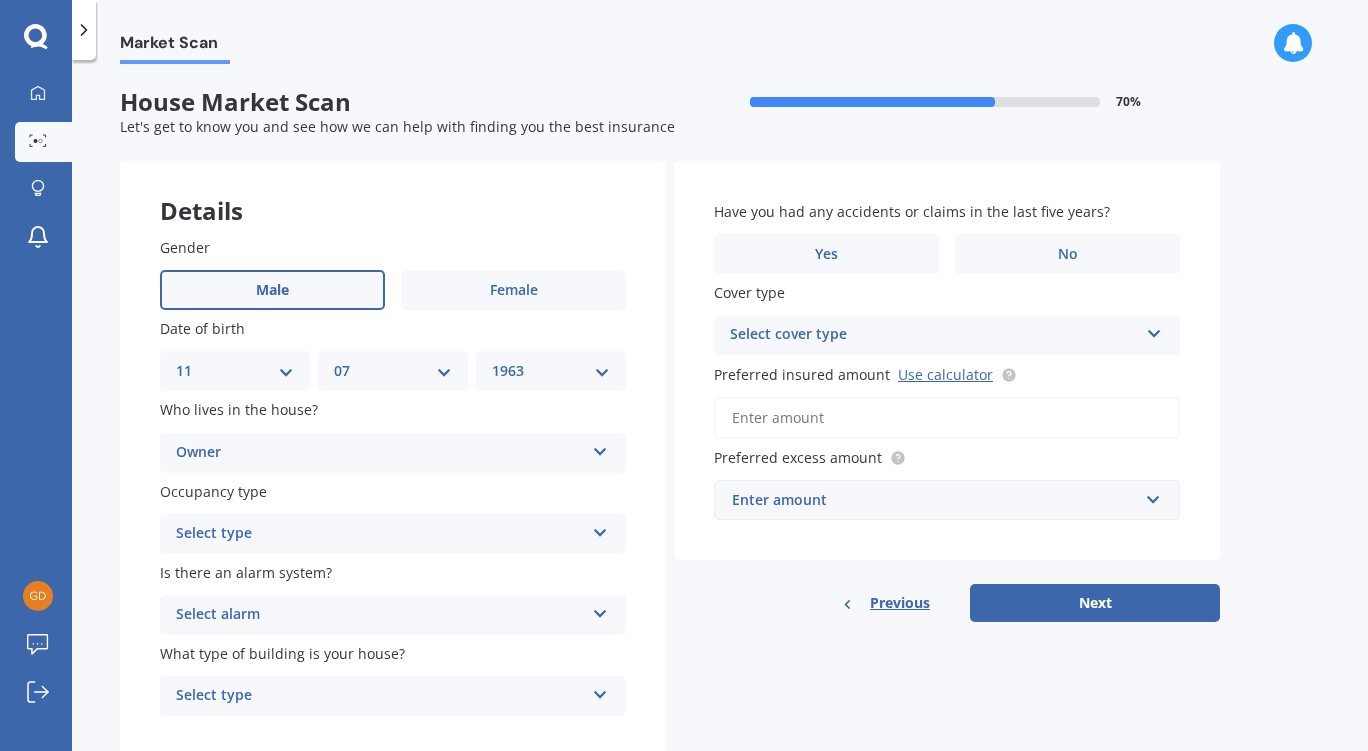 click at bounding box center (600, 448) 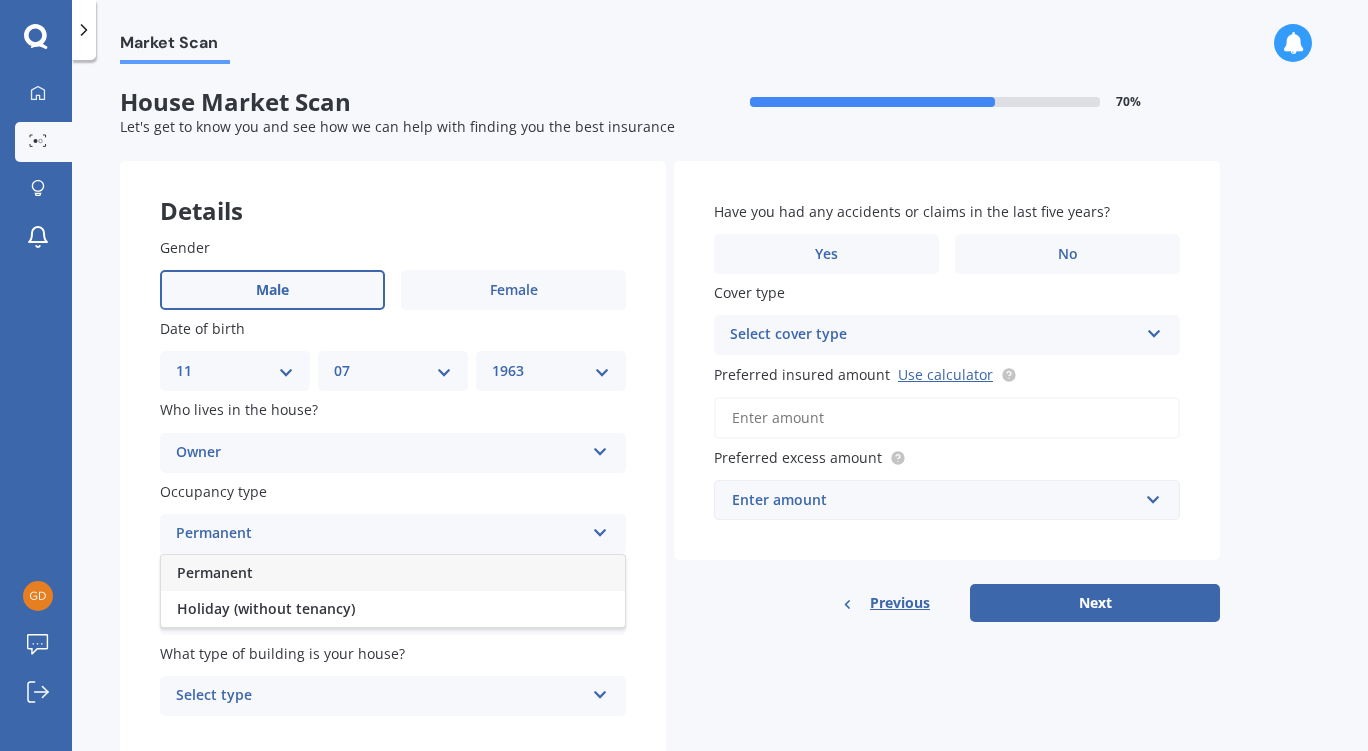 click on "Permanent" at bounding box center (393, 573) 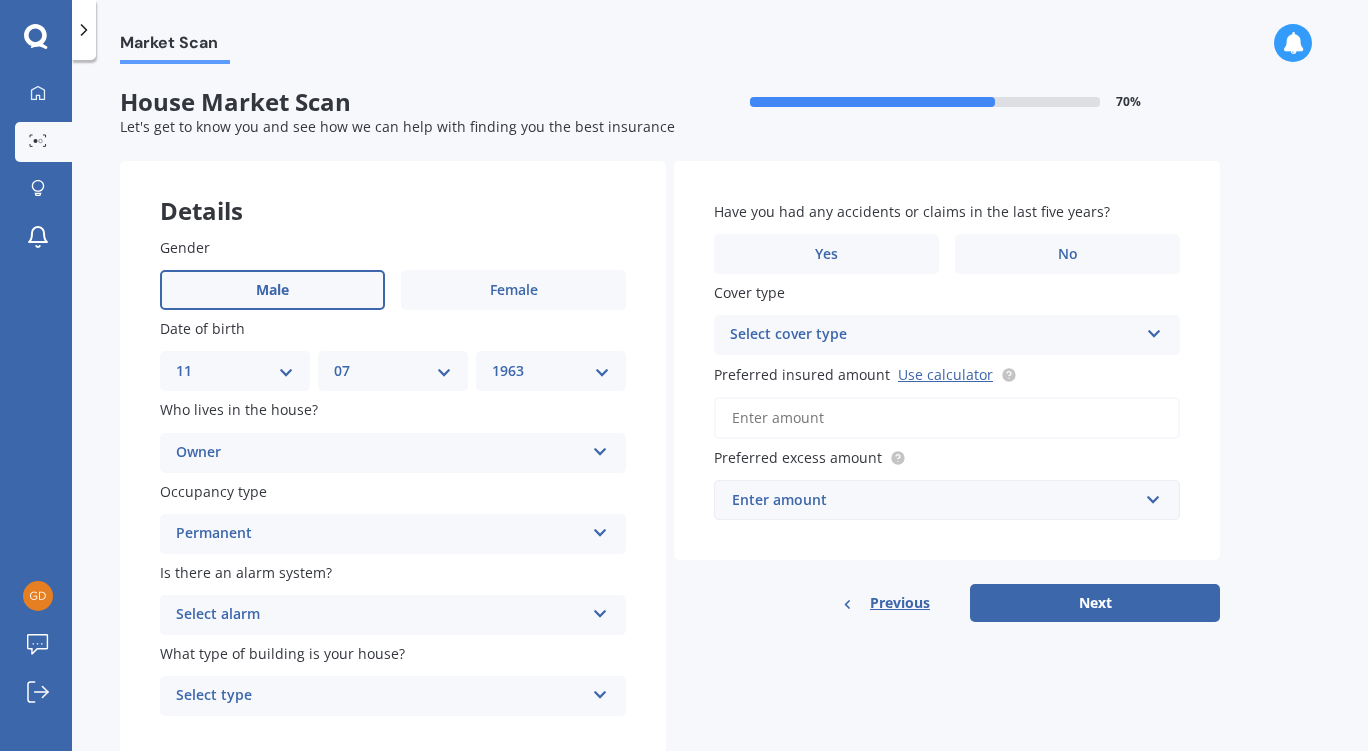 click at bounding box center (600, 448) 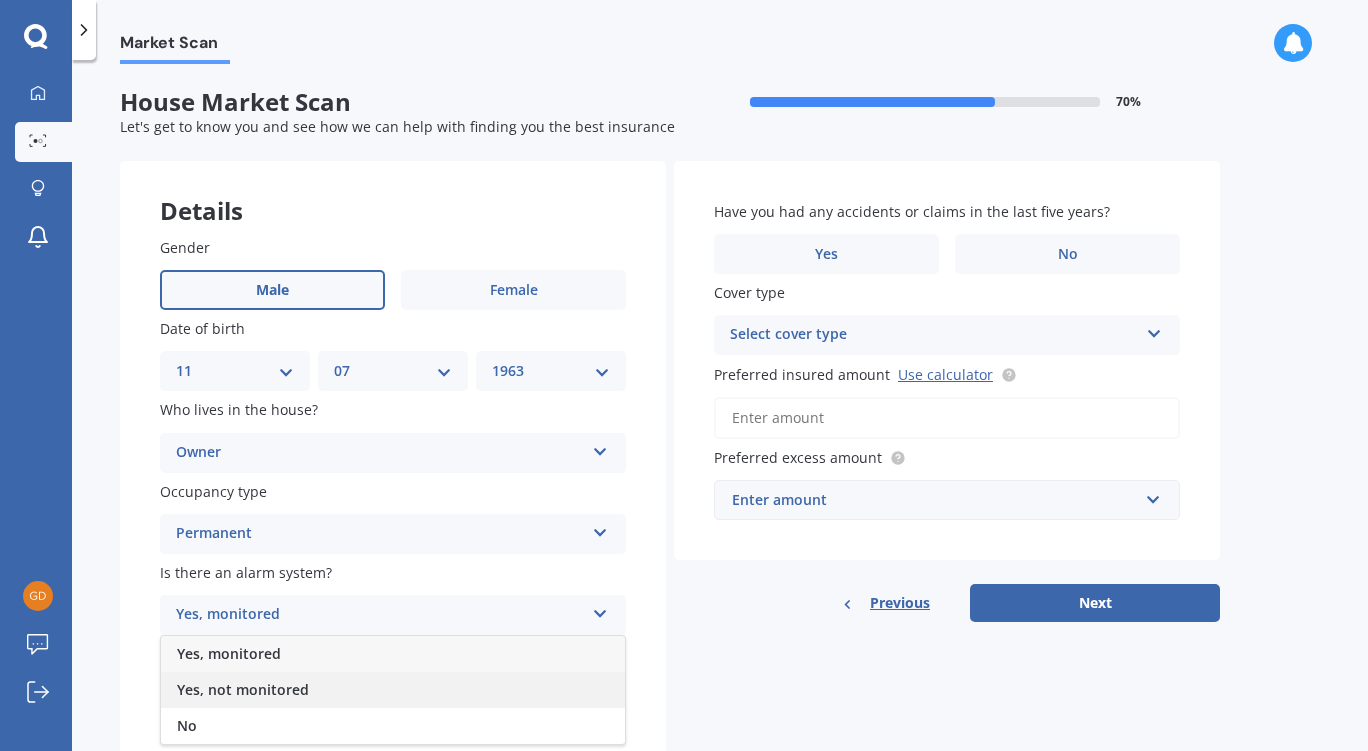 click on "Yes, not monitored" at bounding box center (229, 653) 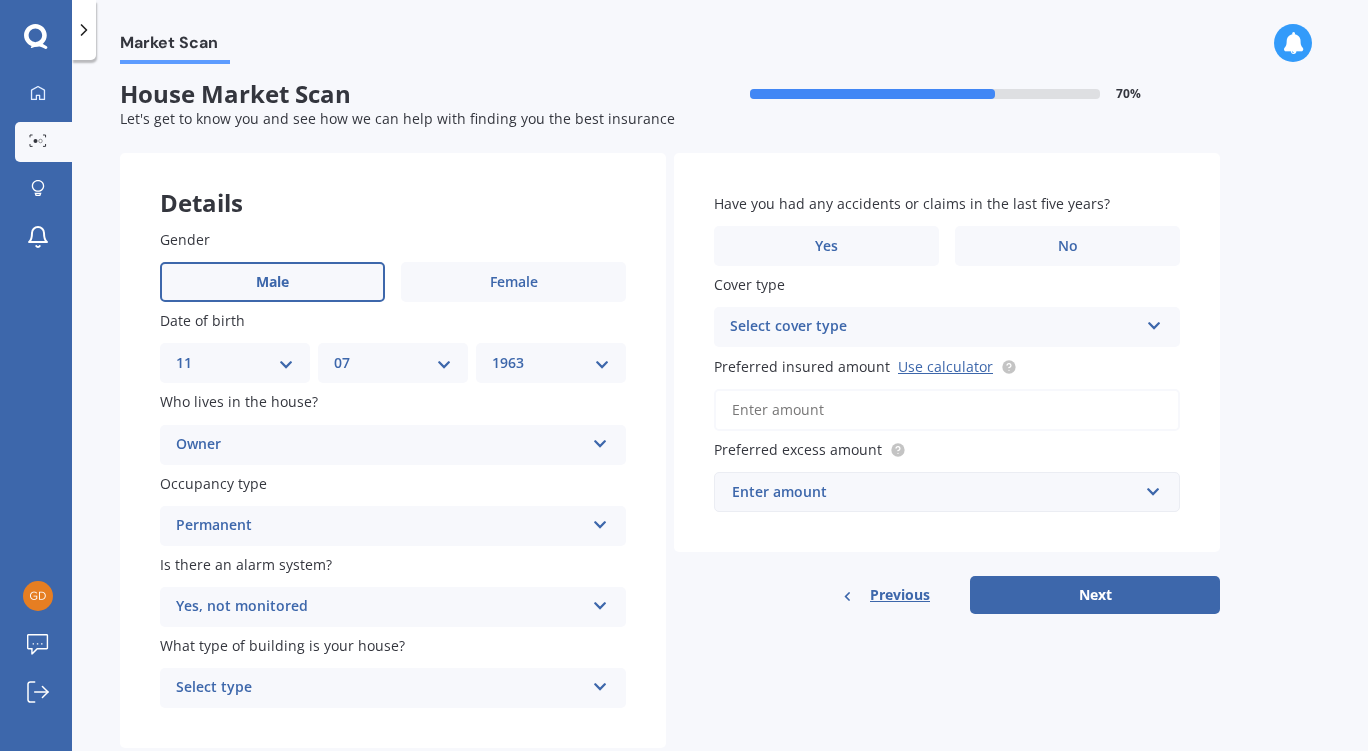 scroll, scrollTop: 60, scrollLeft: 0, axis: vertical 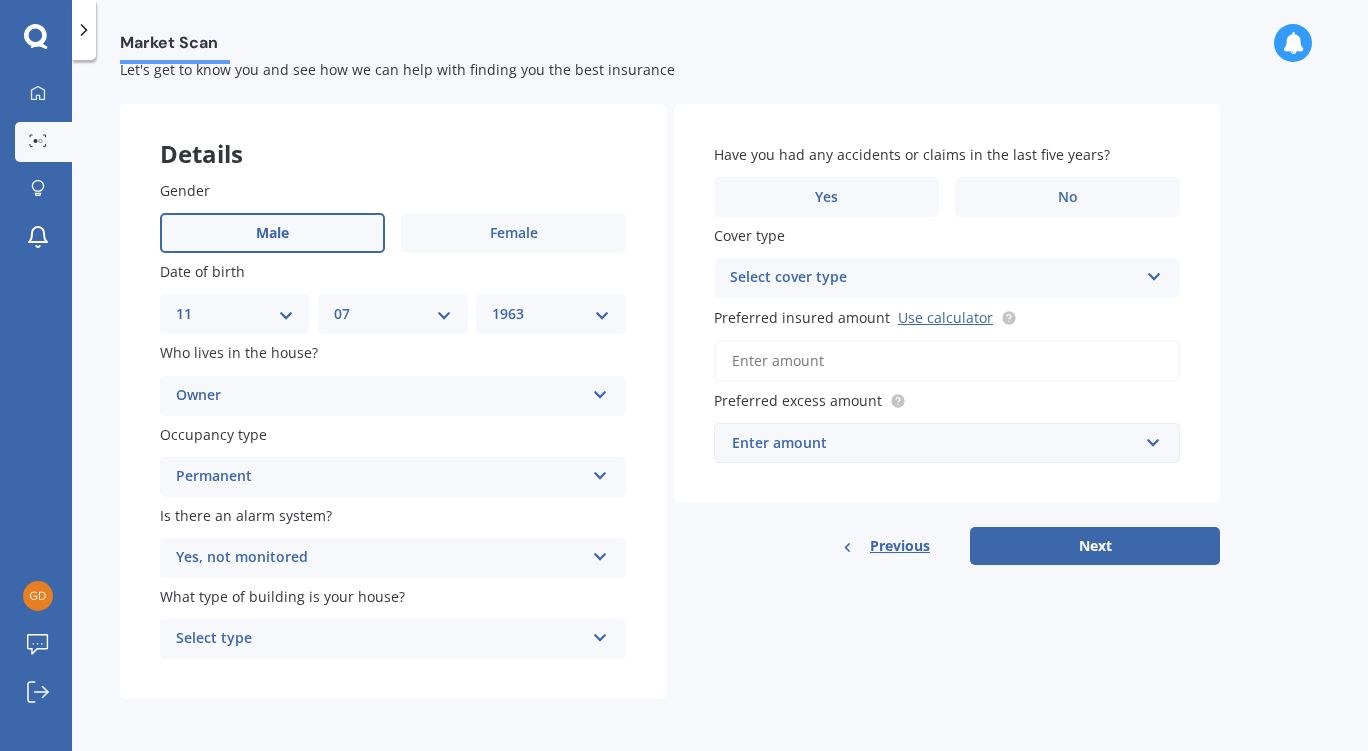 click at bounding box center [600, 391] 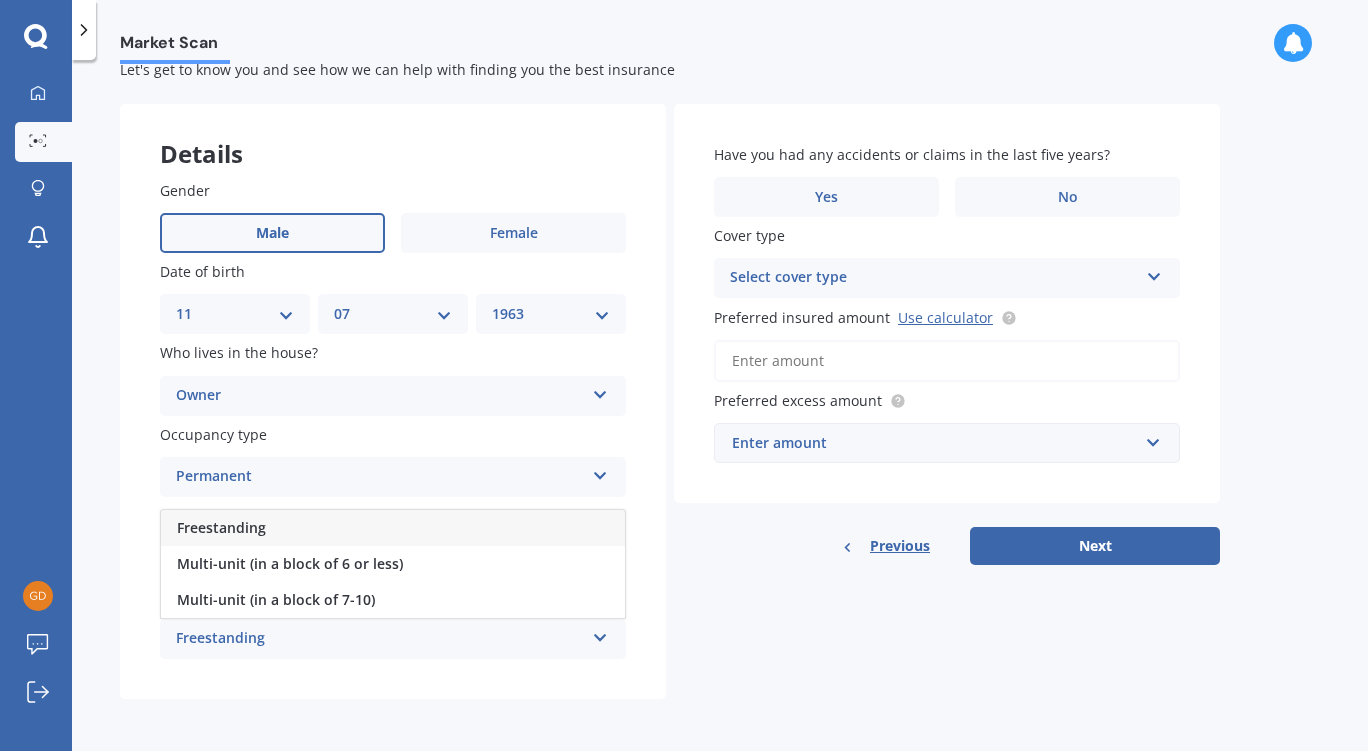 click on "Freestanding" at bounding box center [393, 528] 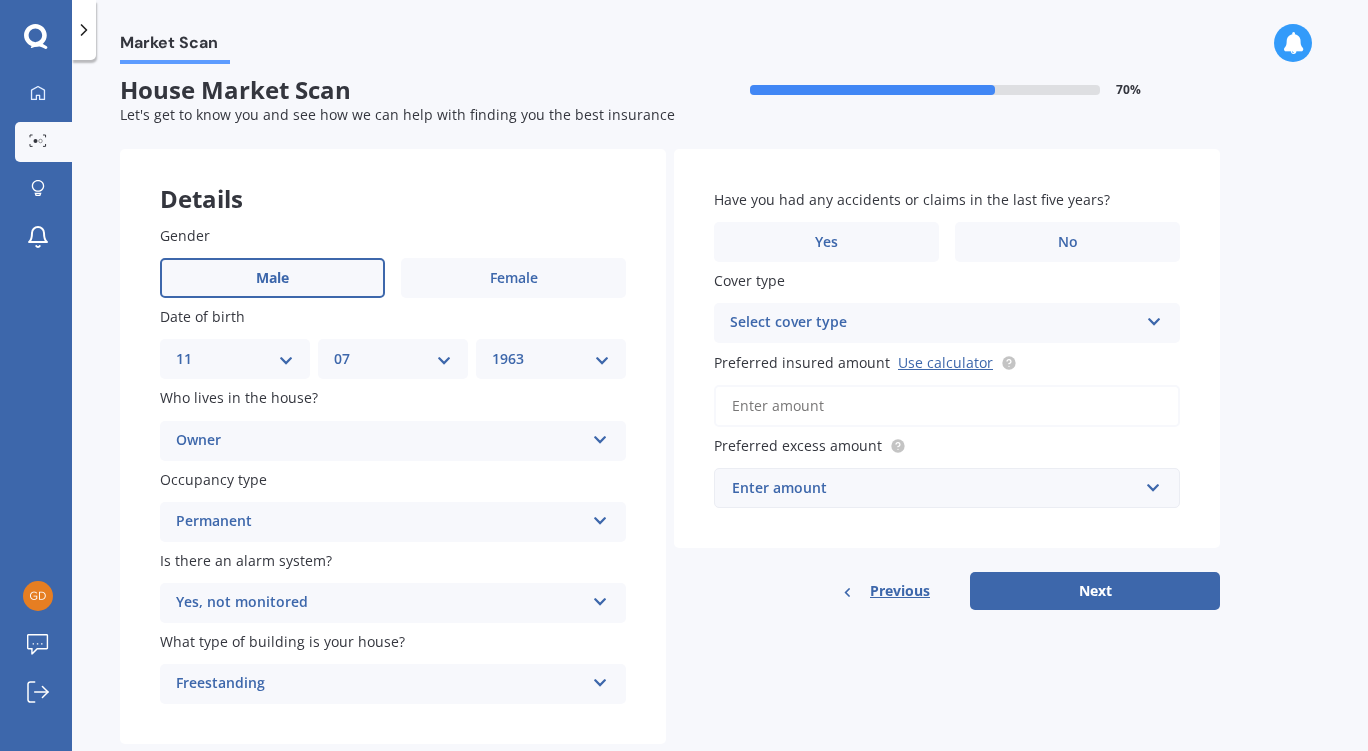 scroll, scrollTop: 16, scrollLeft: 0, axis: vertical 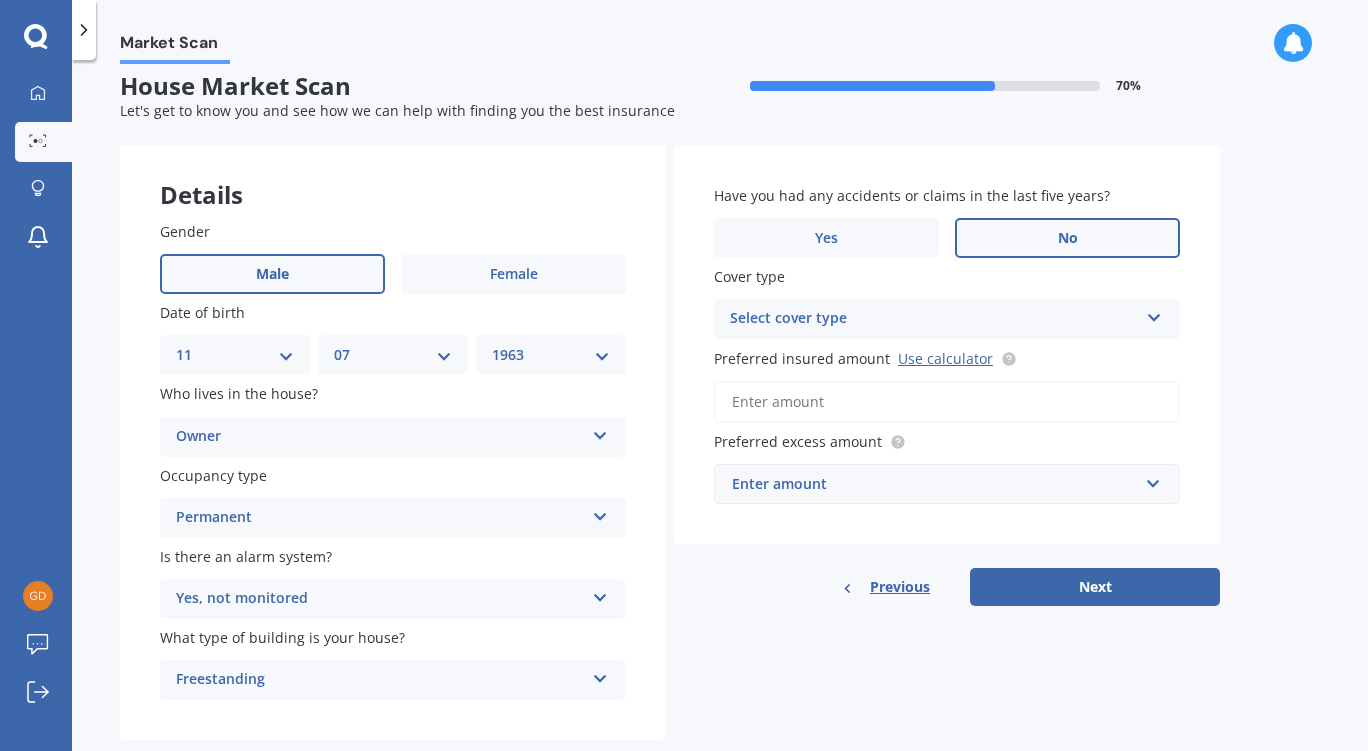 click on "No" at bounding box center (272, 274) 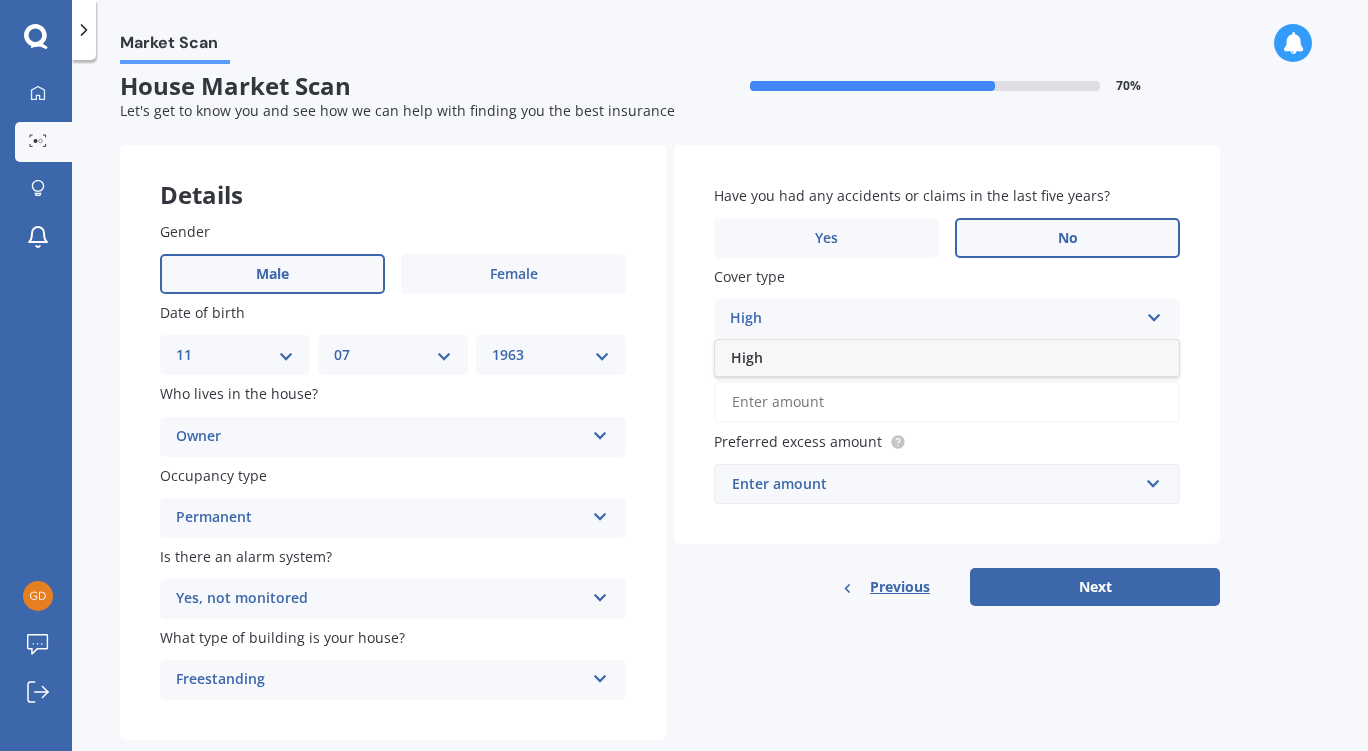 click at bounding box center (1154, 314) 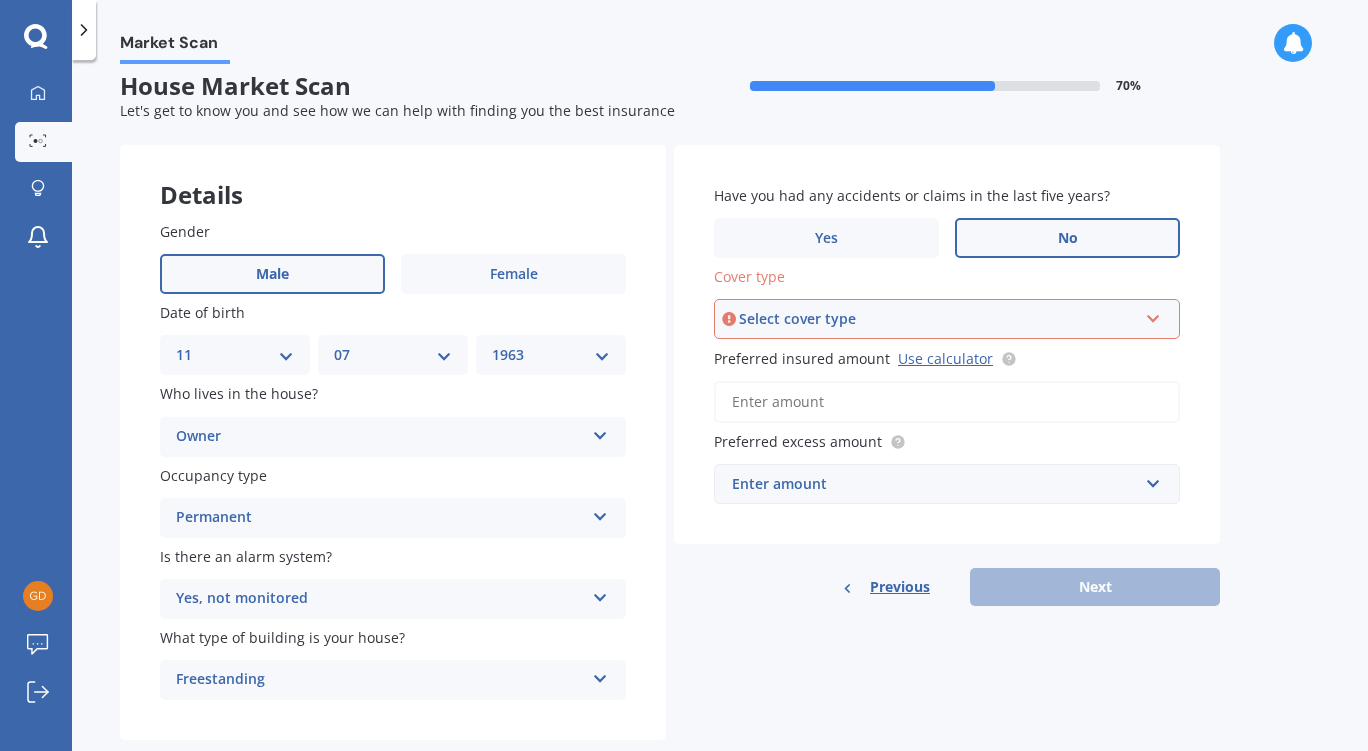 click at bounding box center [1153, 315] 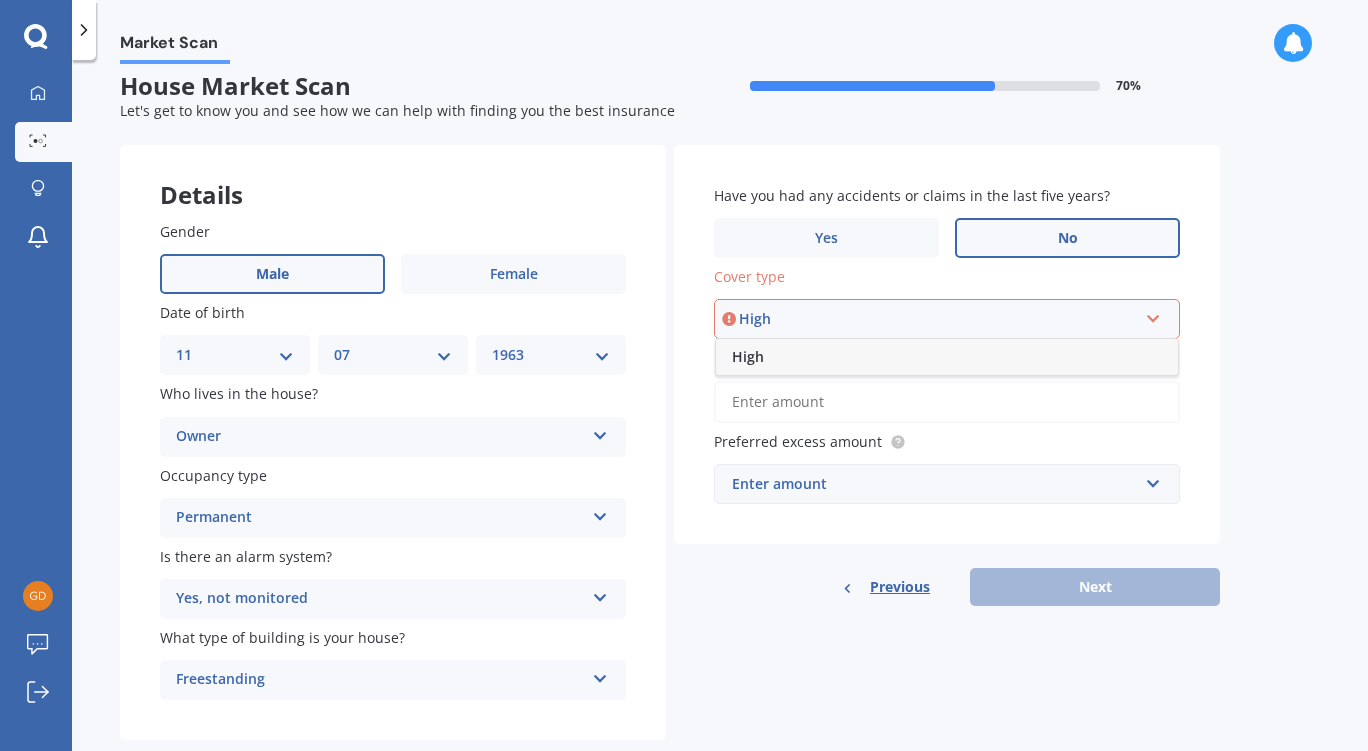 click on "High" at bounding box center (748, 356) 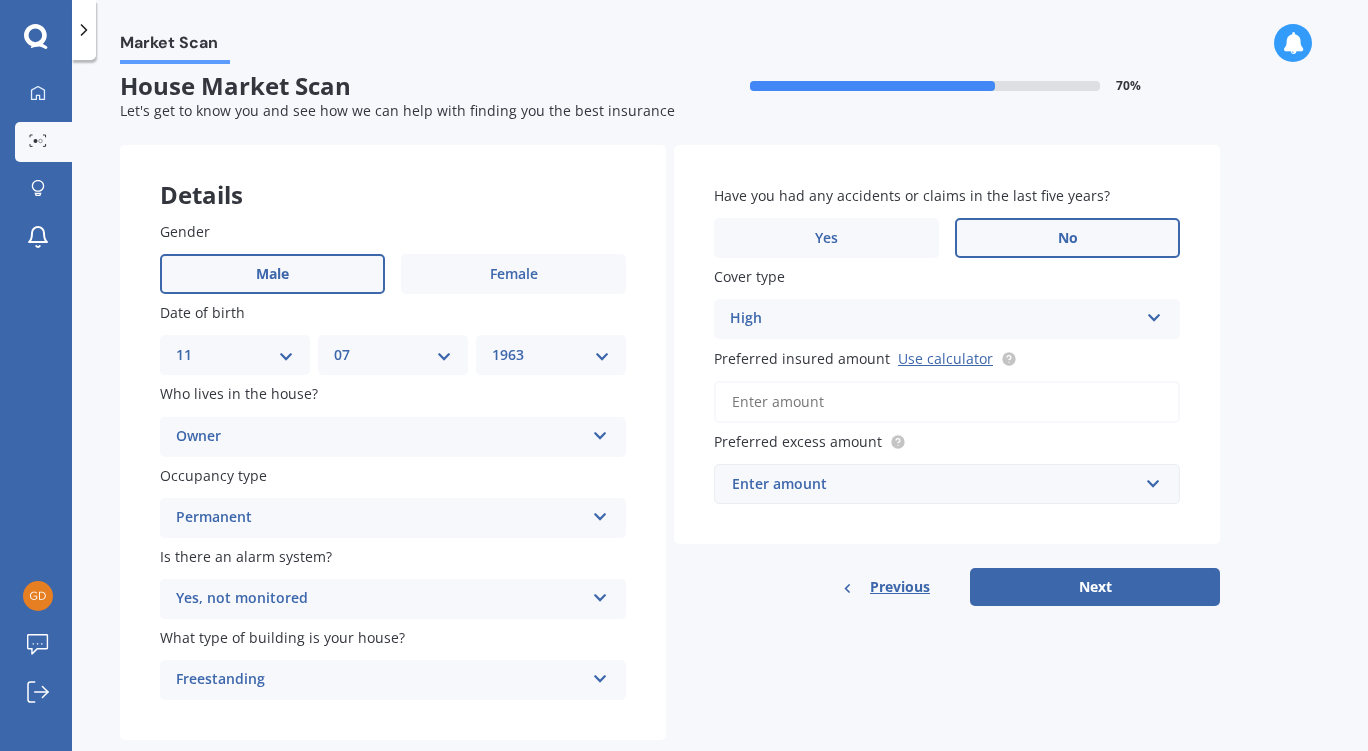 click on "Preferred insured amount Use calculator" at bounding box center [947, 402] 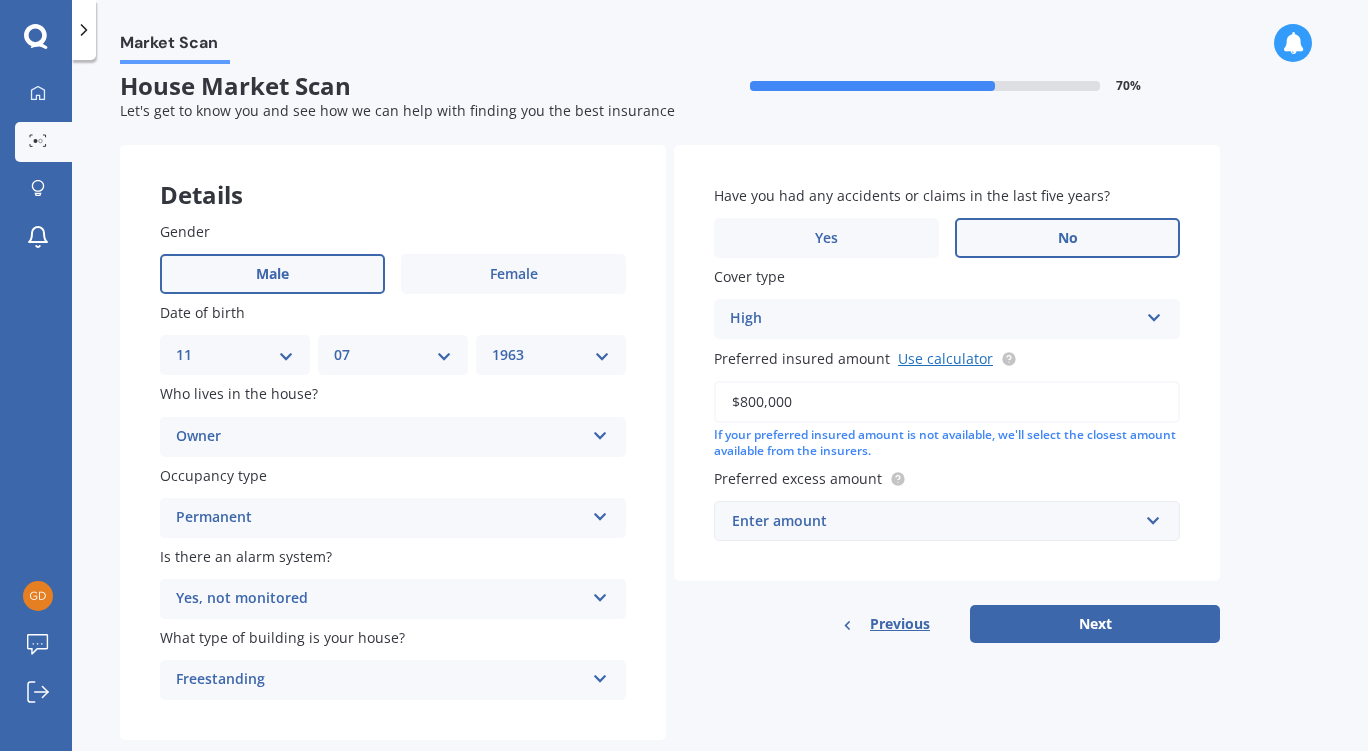 click on "Use calculator" at bounding box center [945, 358] 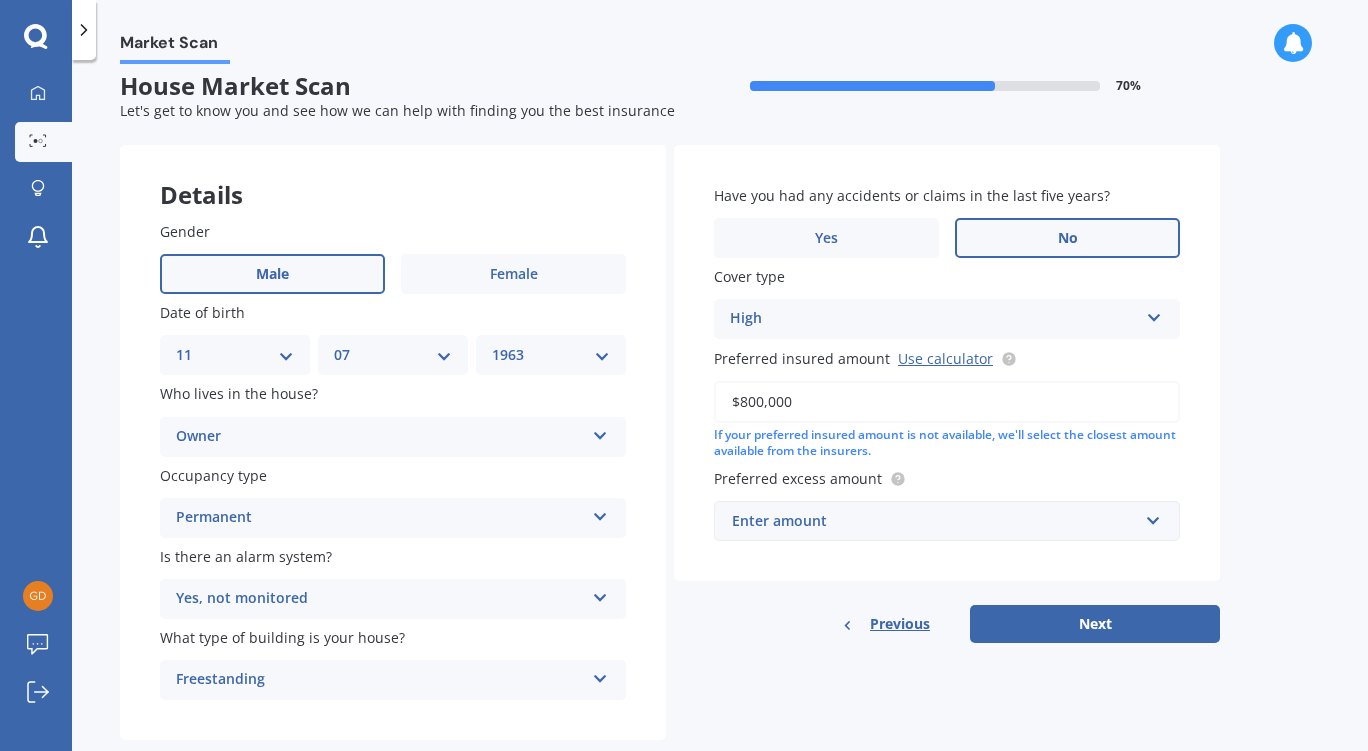 click on "$800,000" at bounding box center [947, 402] 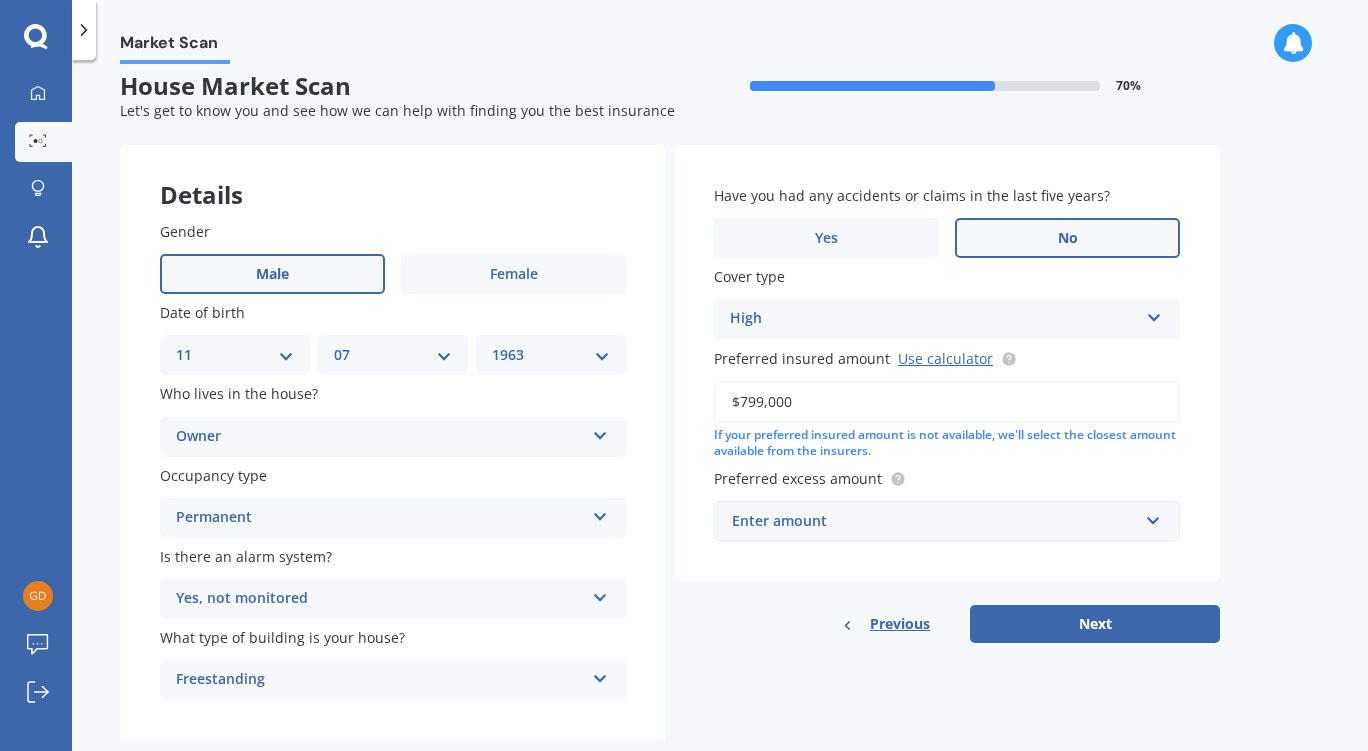 type on "$799,000" 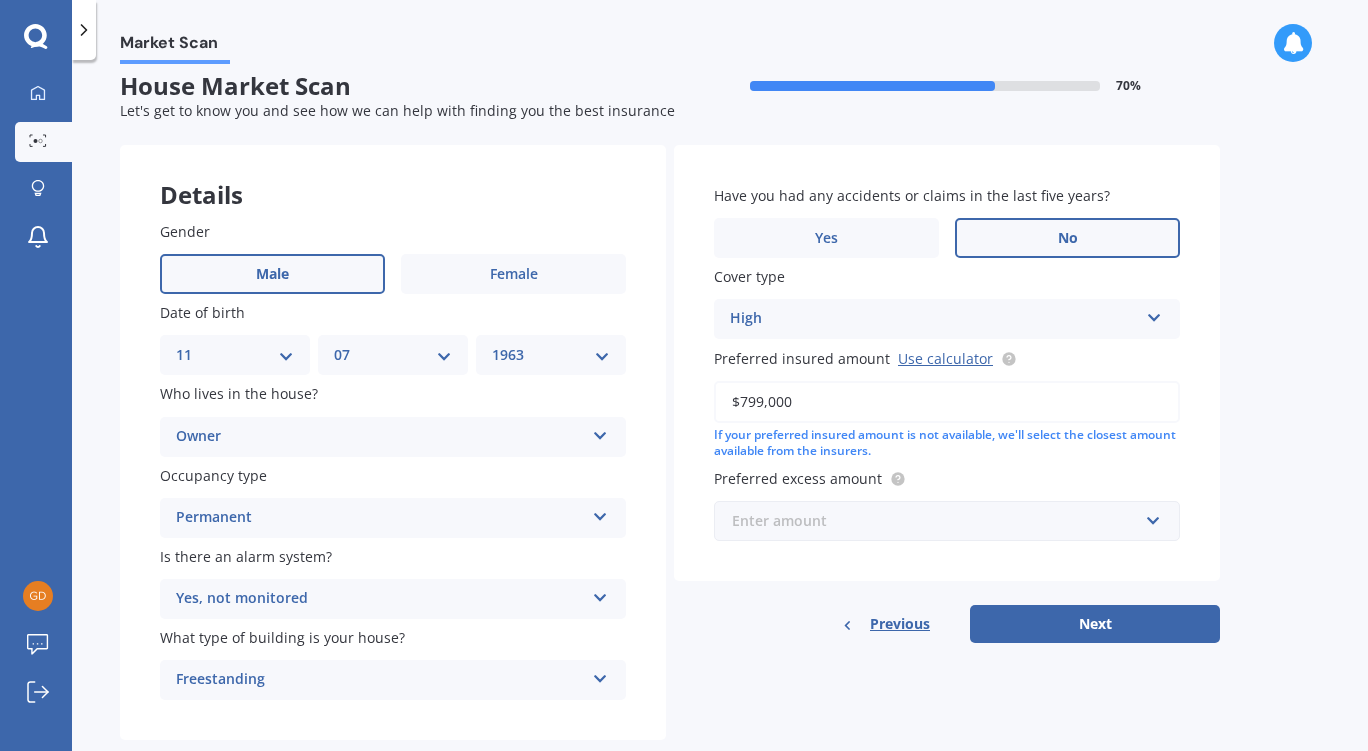 click at bounding box center [940, 521] 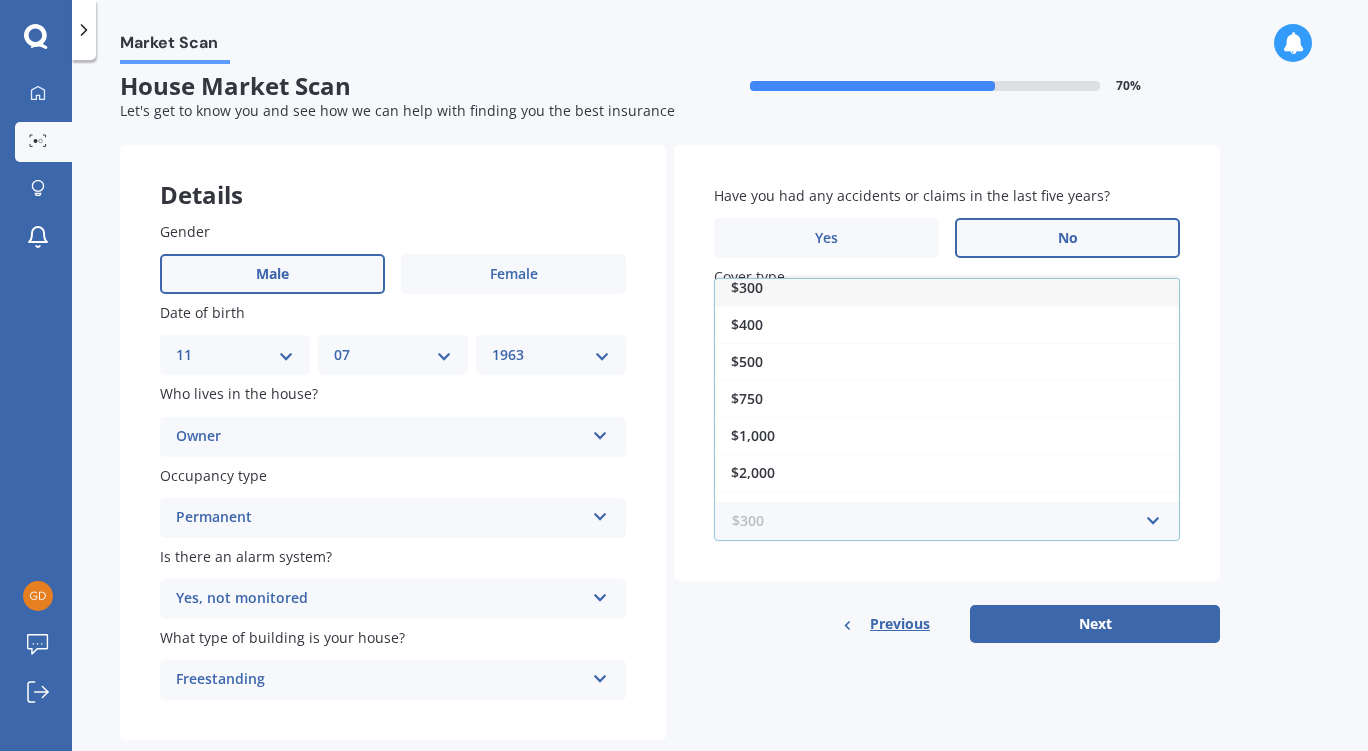 scroll, scrollTop: 0, scrollLeft: 0, axis: both 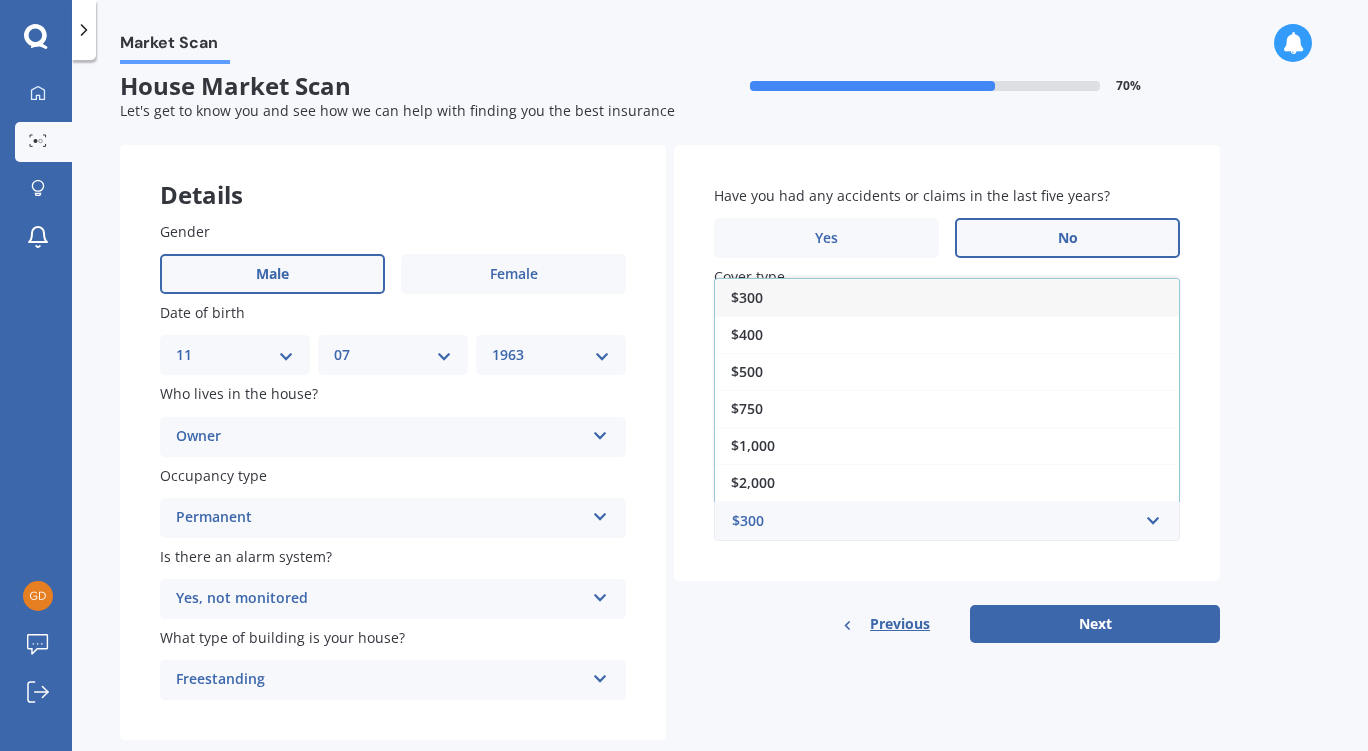click on "$750" at bounding box center [947, 408] 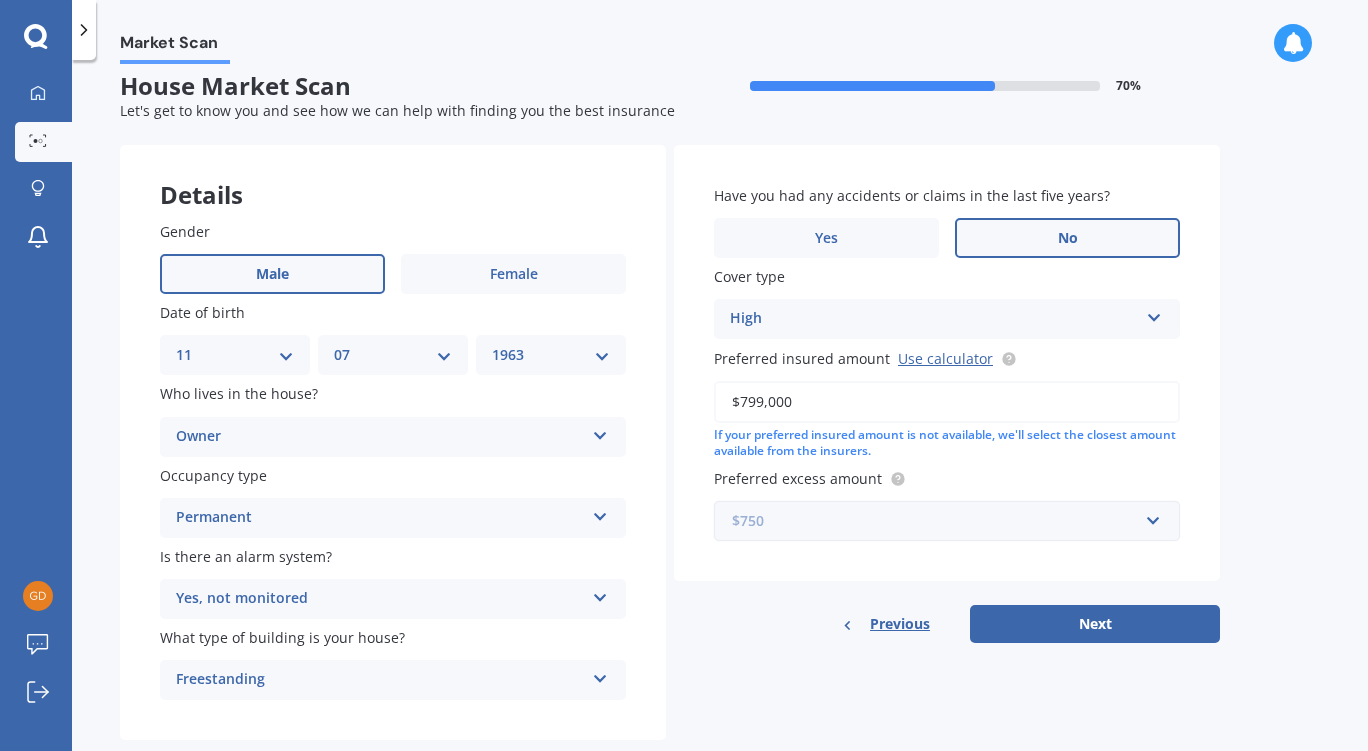 click at bounding box center (940, 521) 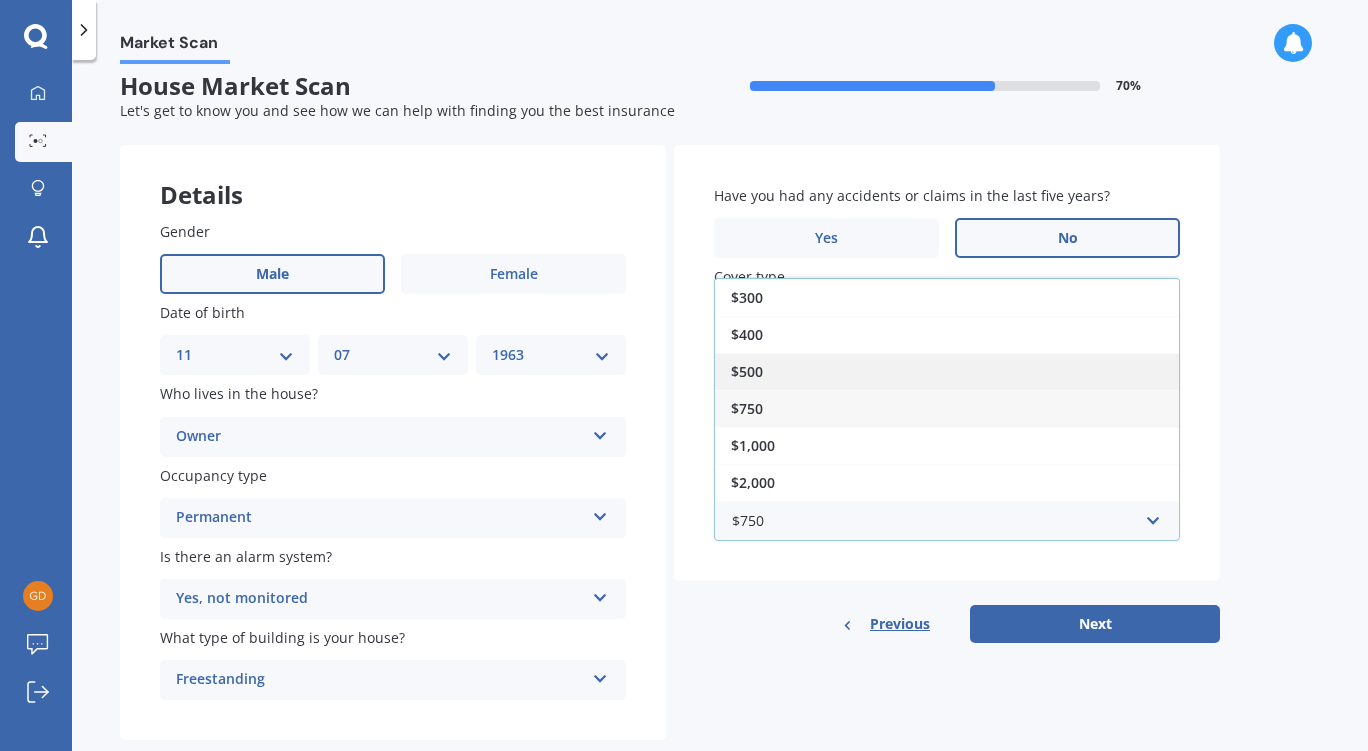 click on "$500" at bounding box center (947, 371) 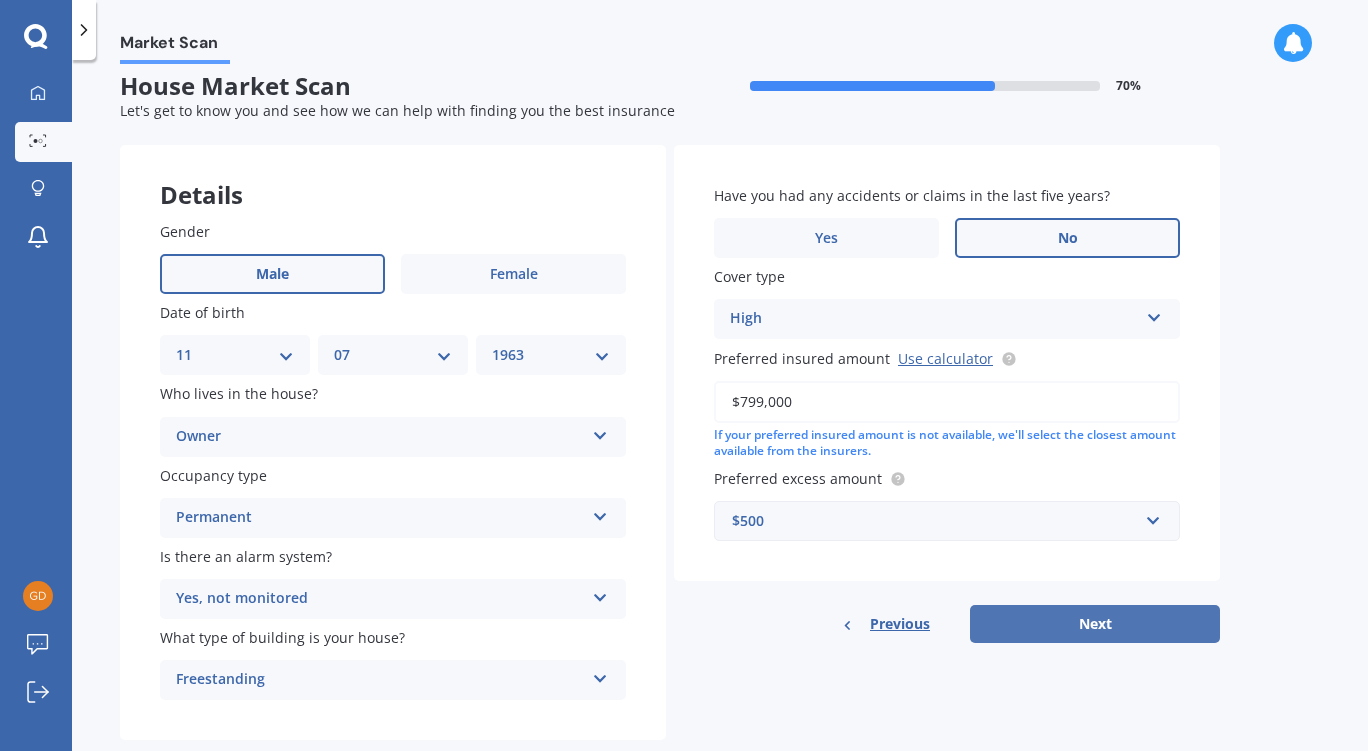 click on "Next" at bounding box center [1095, 624] 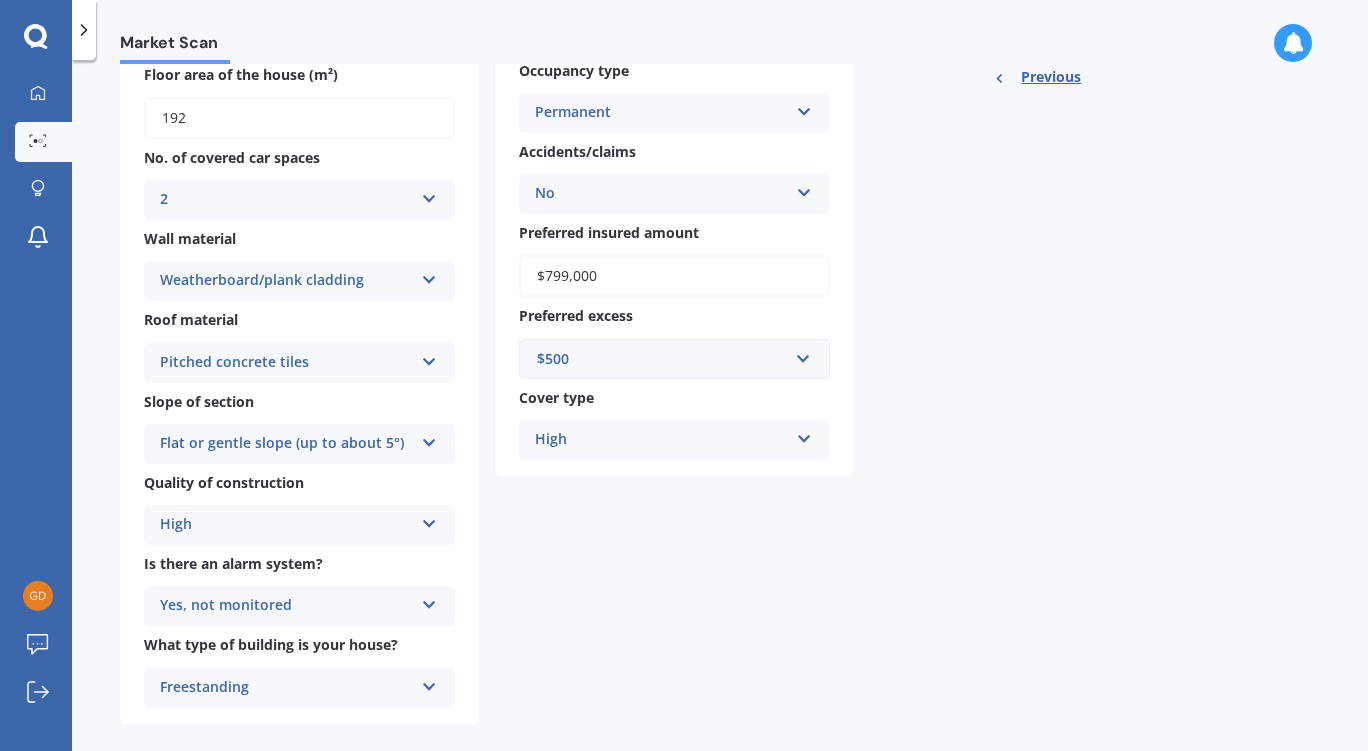 scroll, scrollTop: 376, scrollLeft: 0, axis: vertical 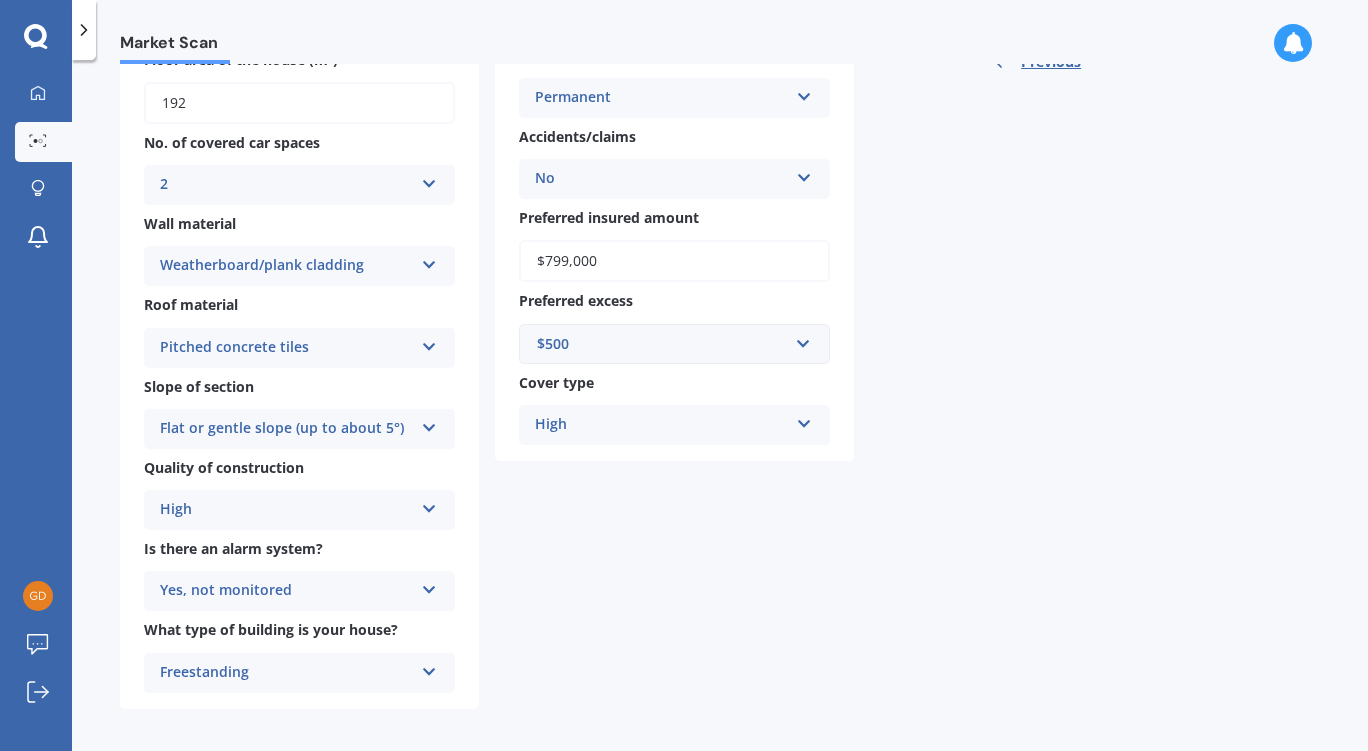 click at bounding box center (429, 16) 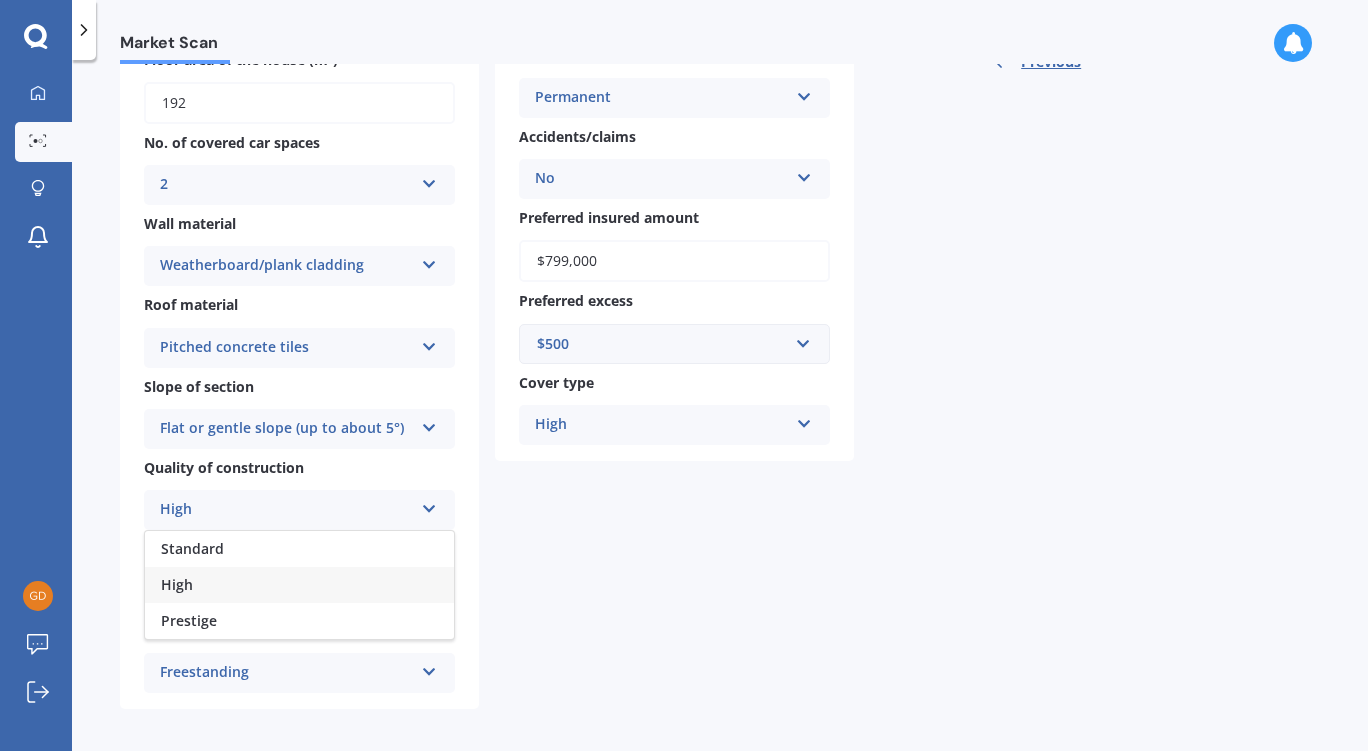 click at bounding box center (429, 505) 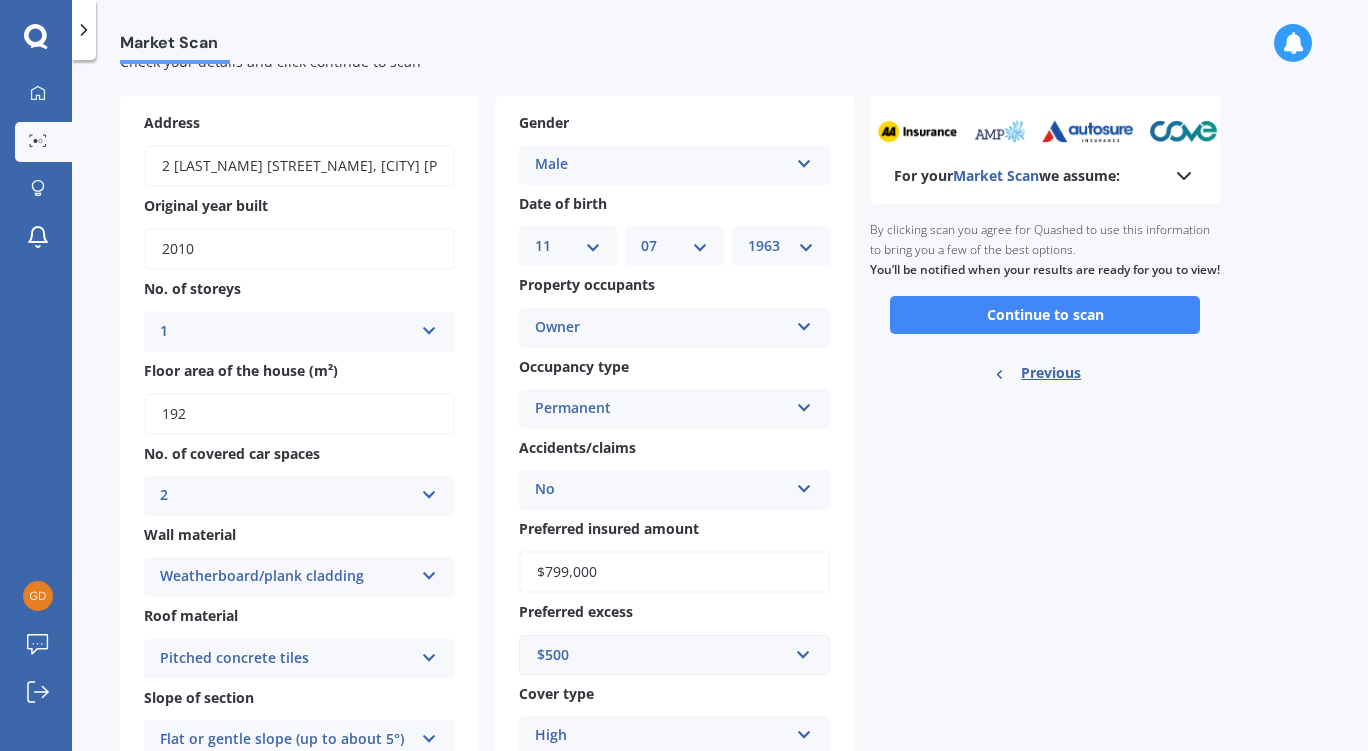 scroll, scrollTop: 0, scrollLeft: 0, axis: both 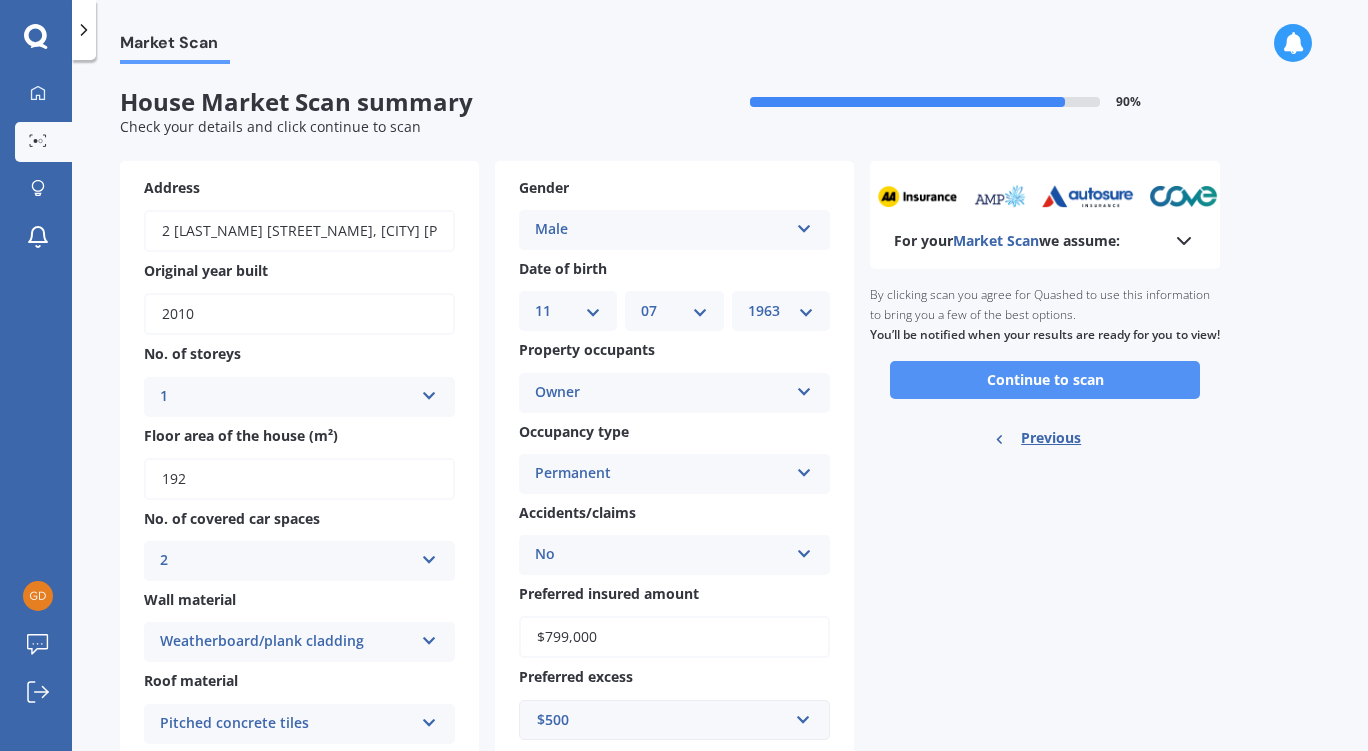 click on "Continue to scan" at bounding box center (1045, 380) 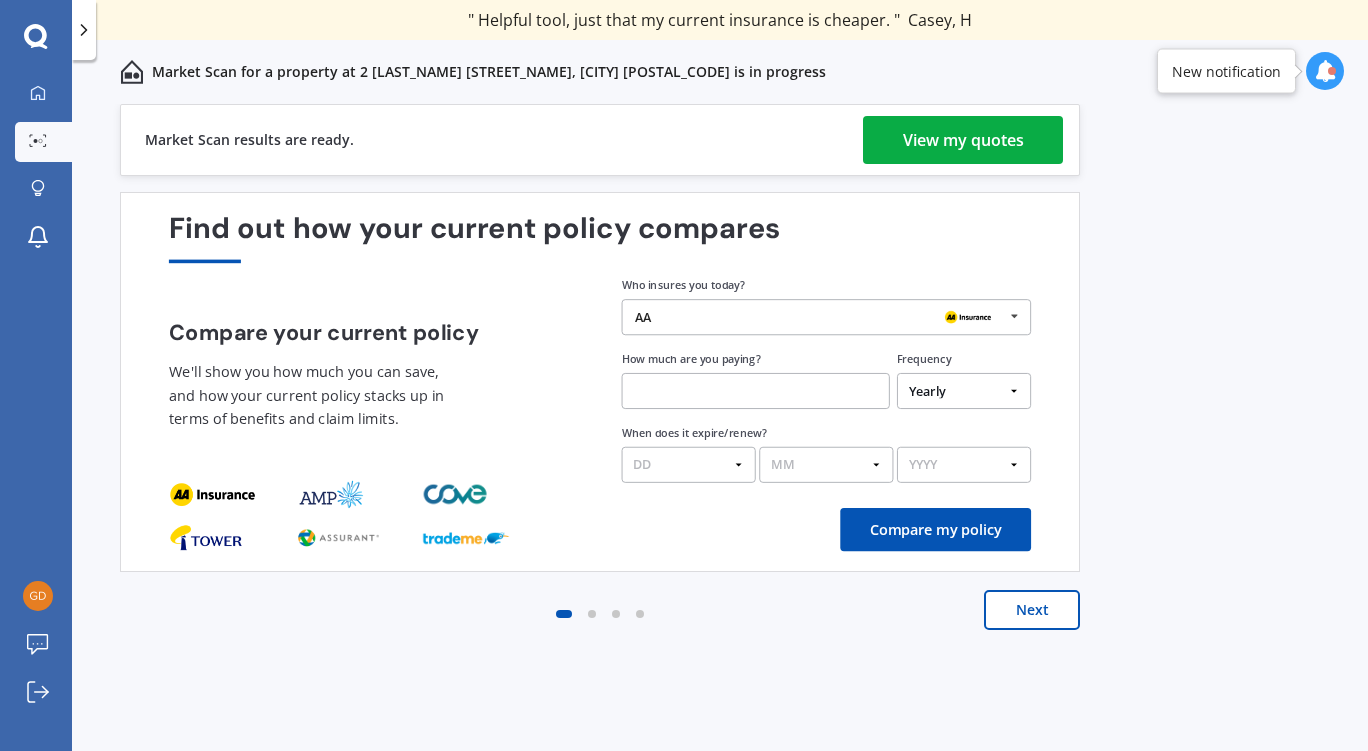 click on "View my quotes" at bounding box center [963, 140] 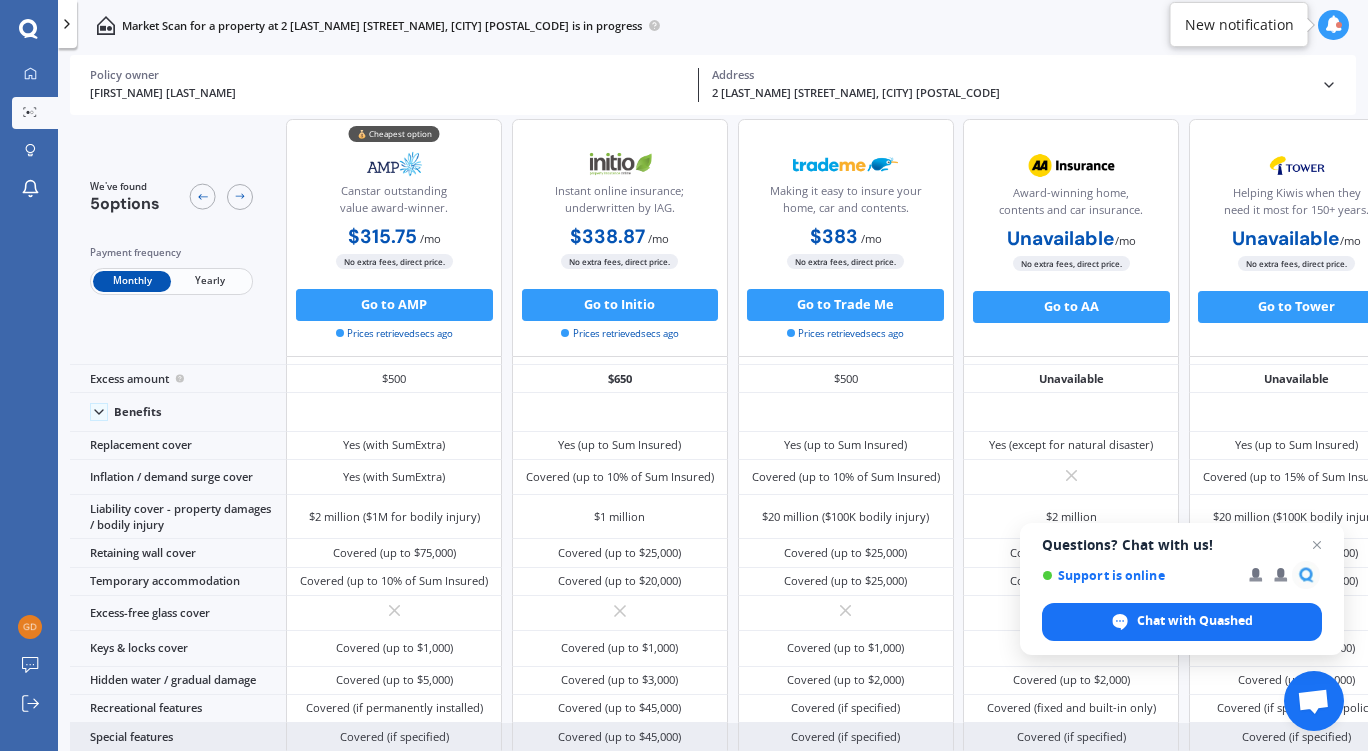 scroll, scrollTop: 41, scrollLeft: 0, axis: vertical 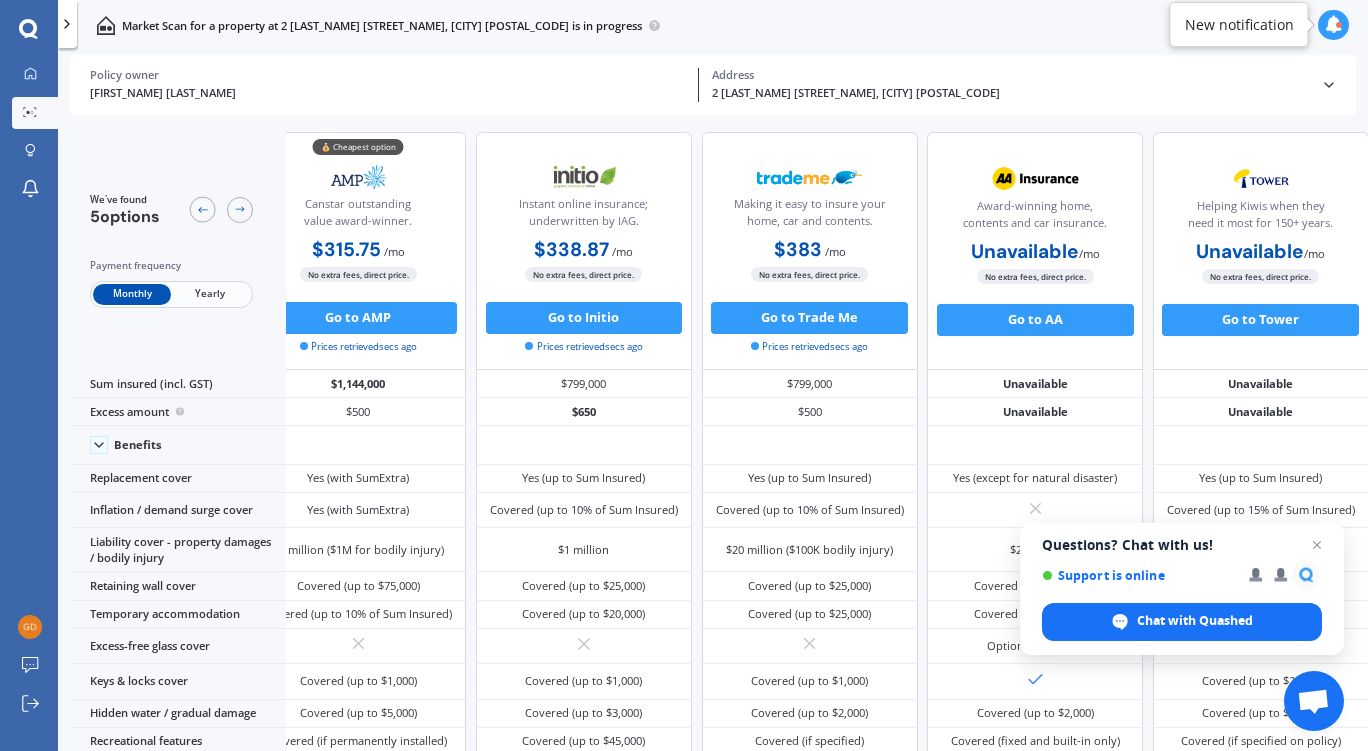 click on "We've found 5  options Payment frequency Monthly Yearly" at bounding box center (178, 251) 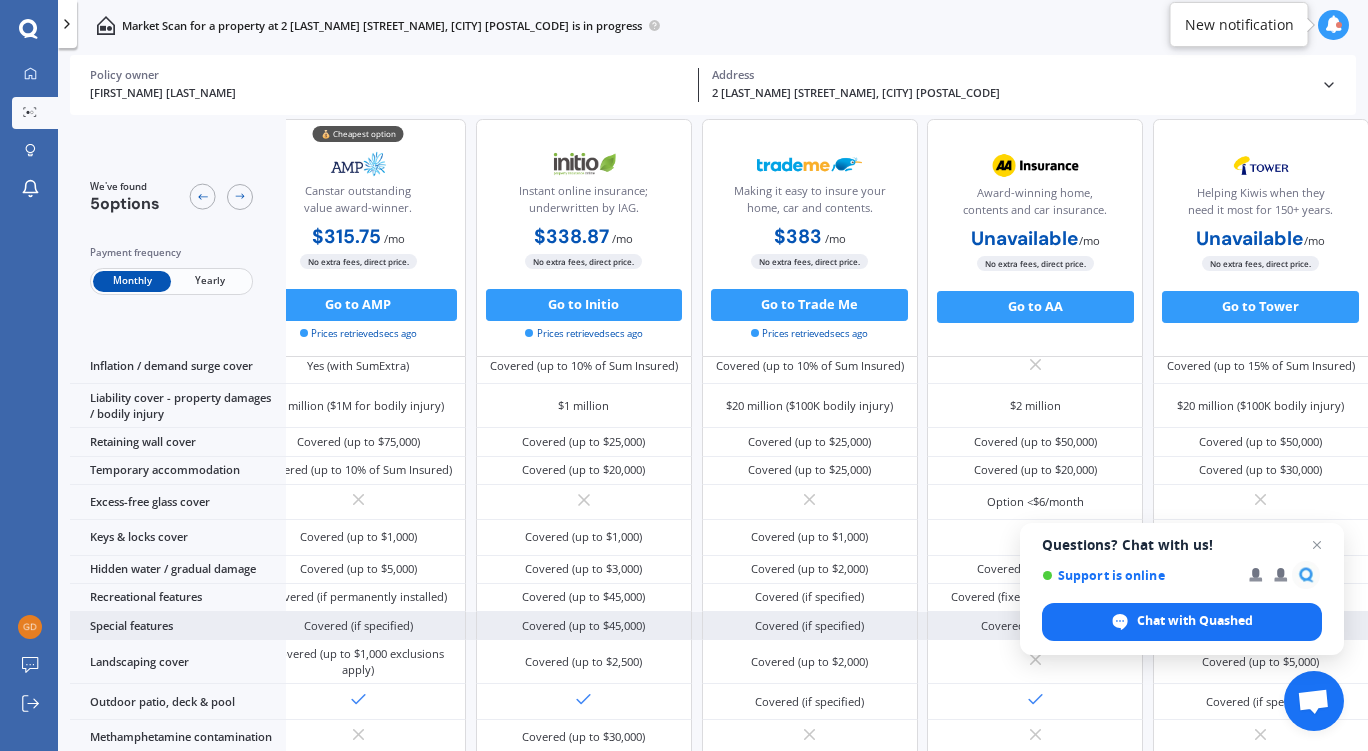 scroll, scrollTop: 0, scrollLeft: 56, axis: horizontal 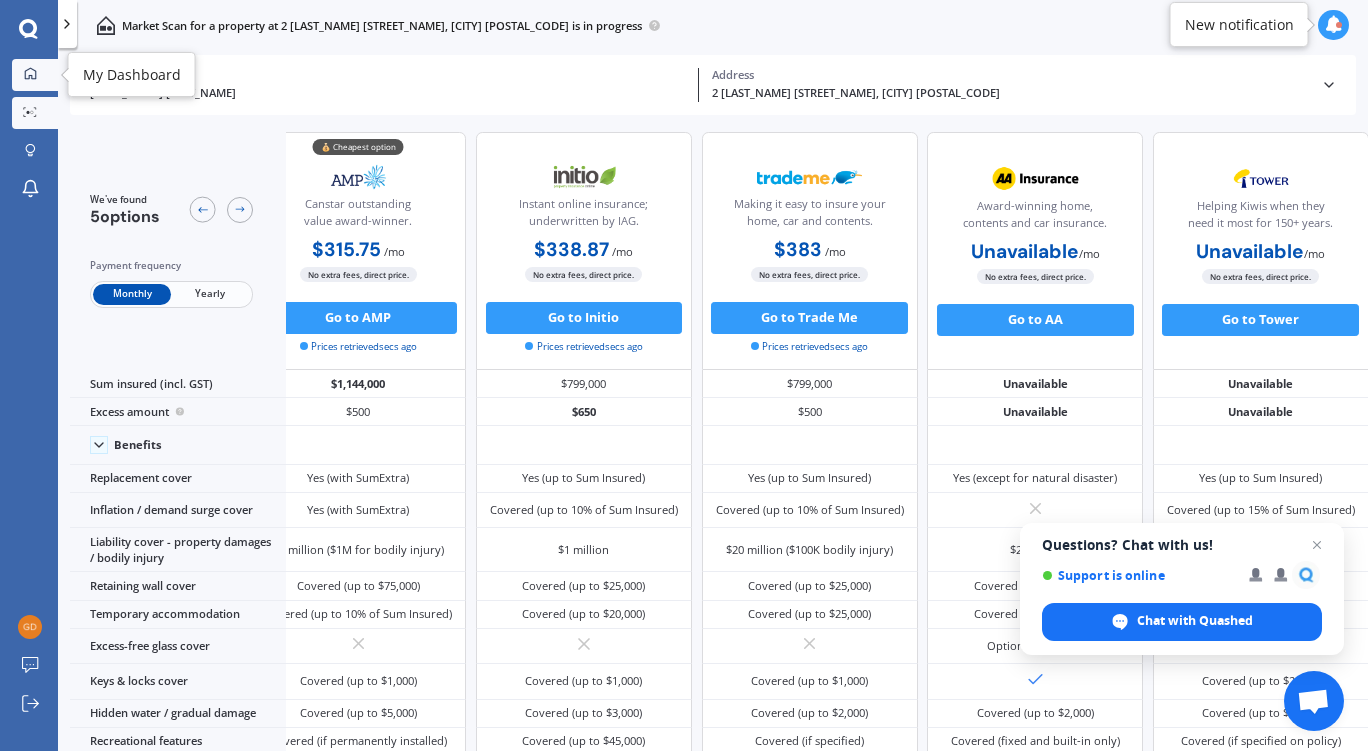 click at bounding box center [30, 73] 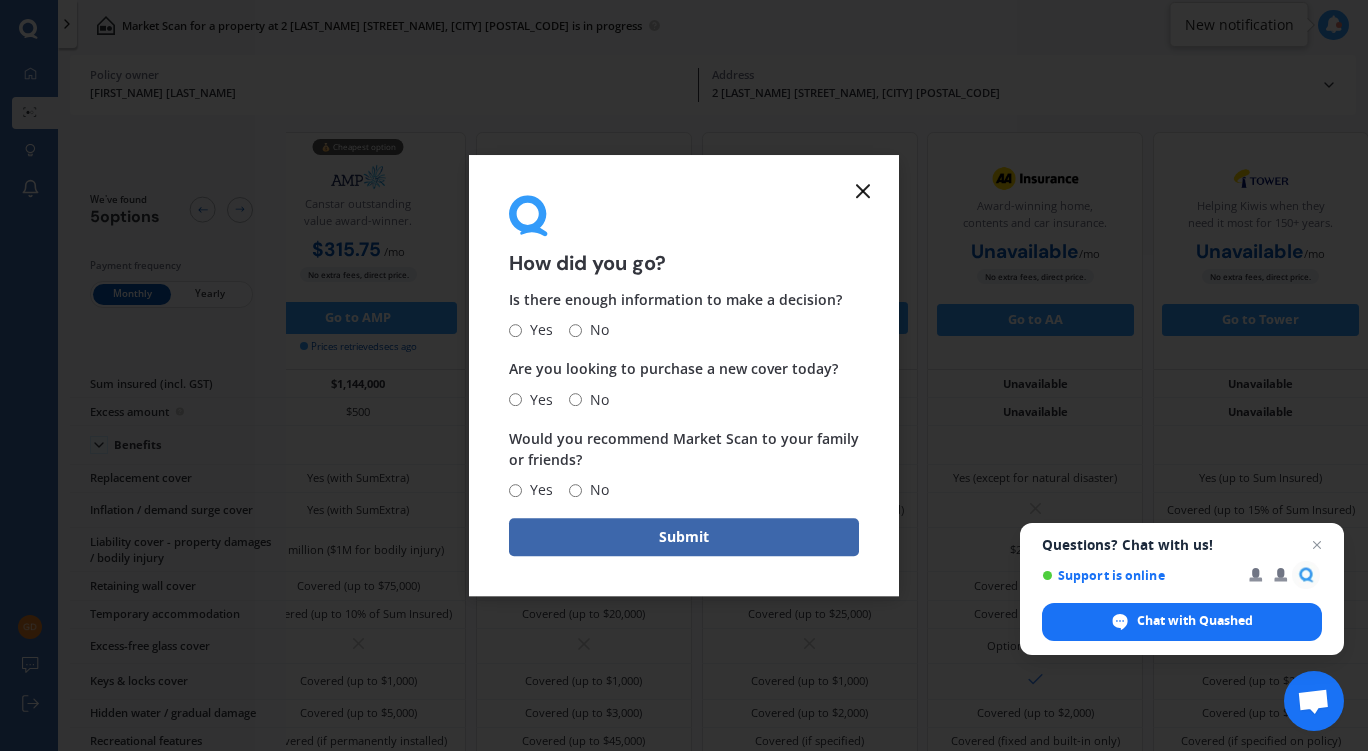 click at bounding box center [863, 191] 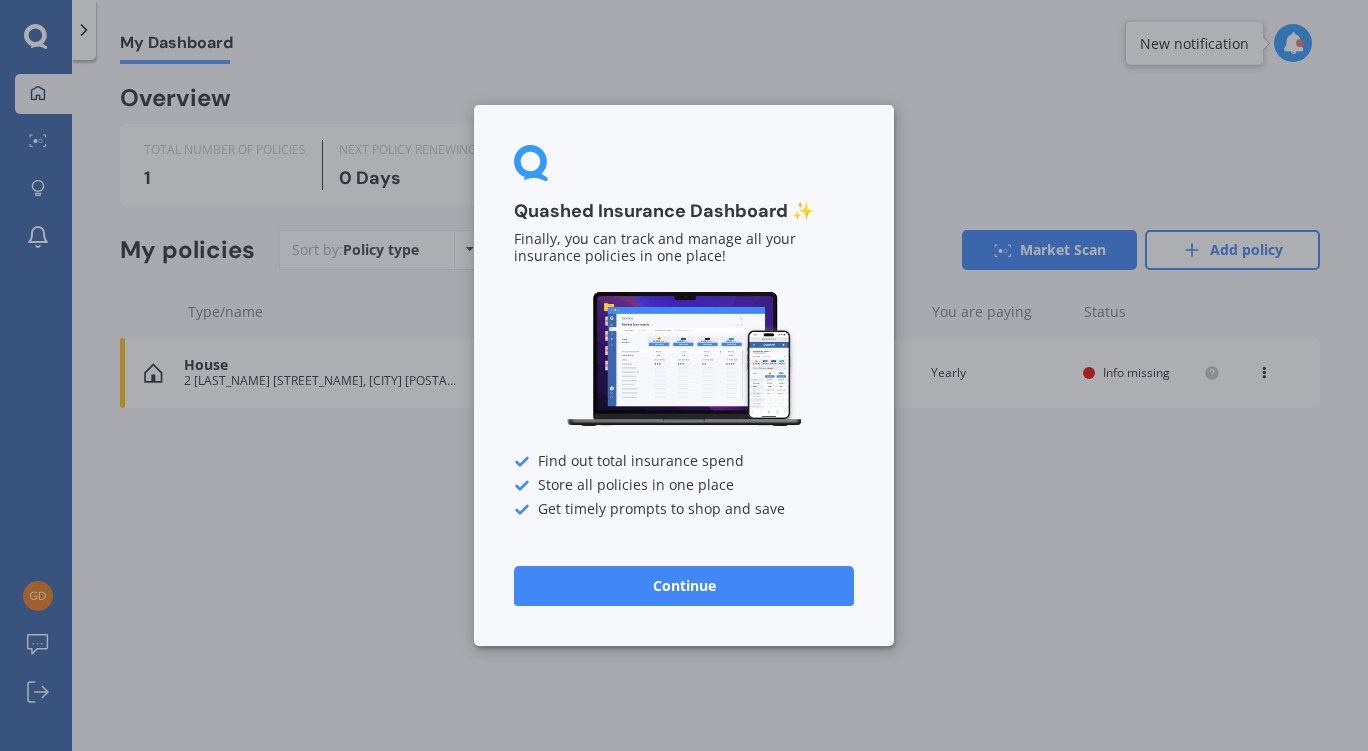 click on "Continue" at bounding box center (684, 586) 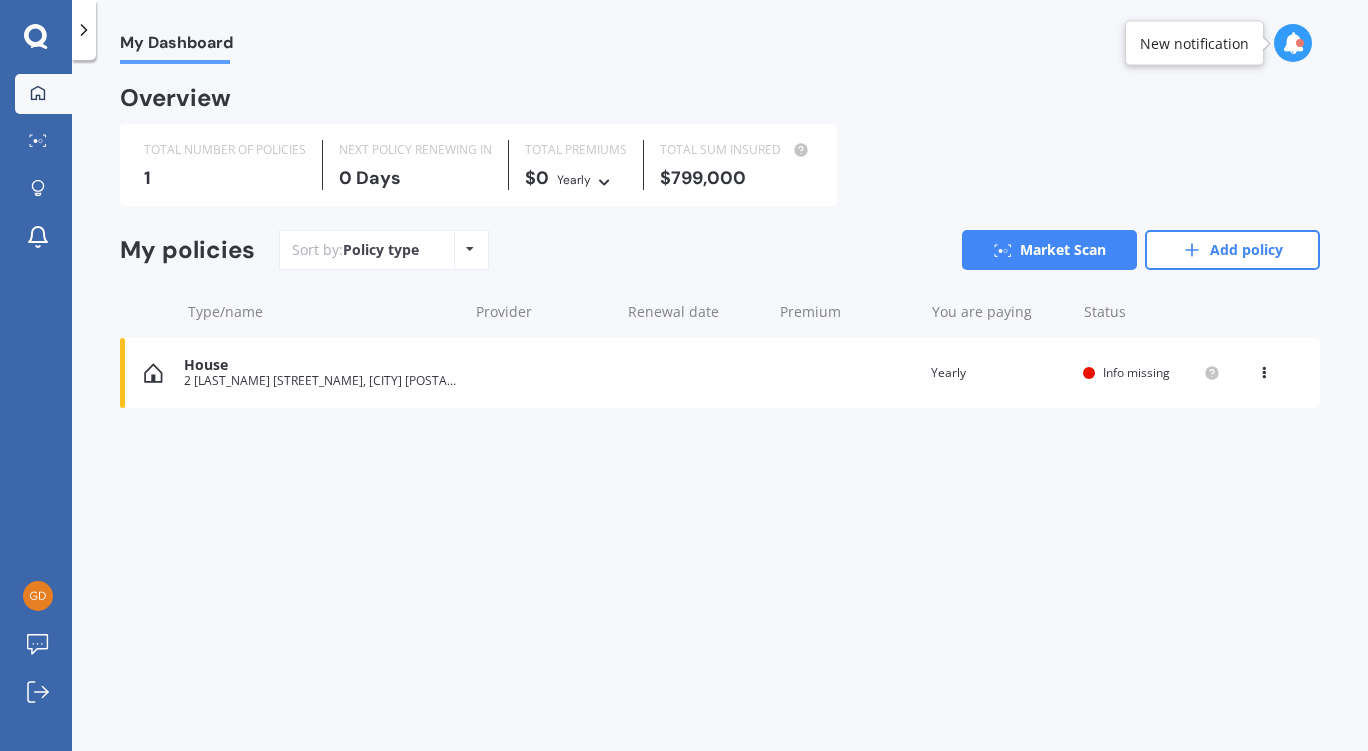 click at bounding box center [1264, 369] 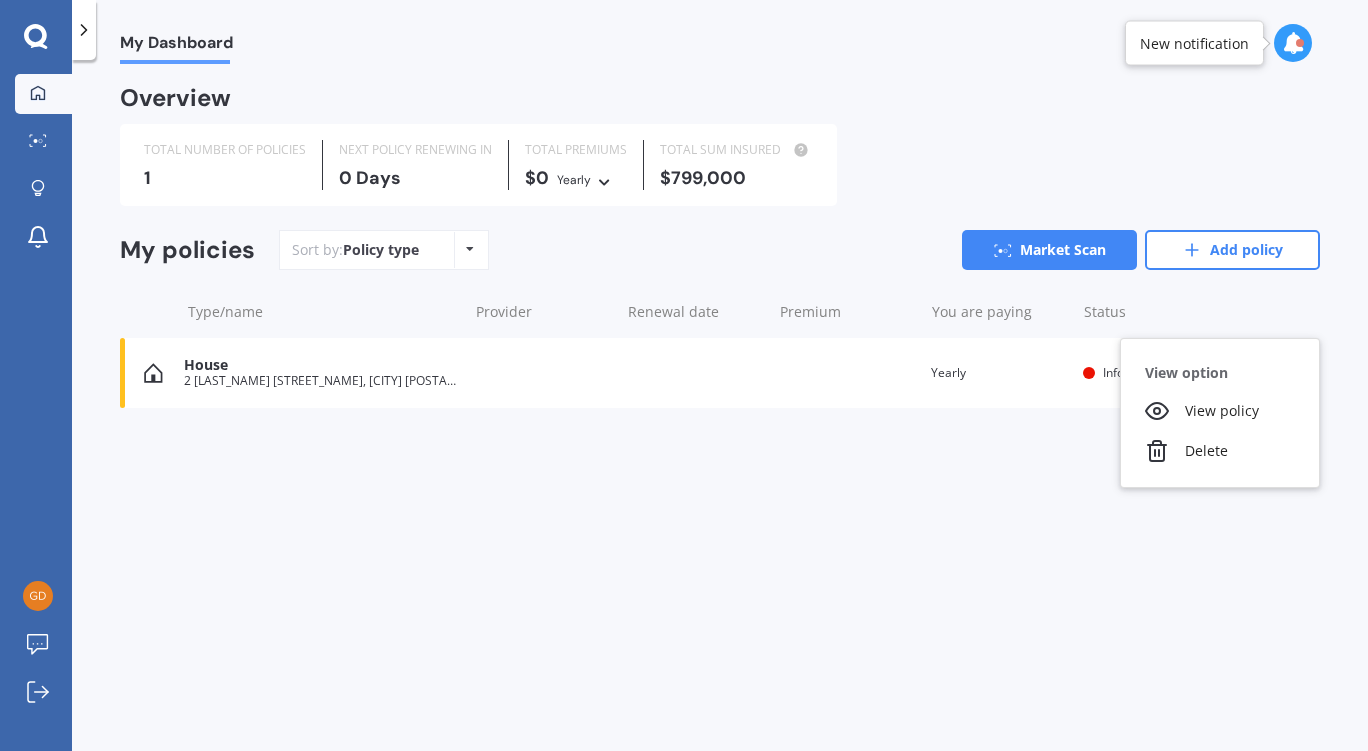 click on "View option" at bounding box center [1220, 373] 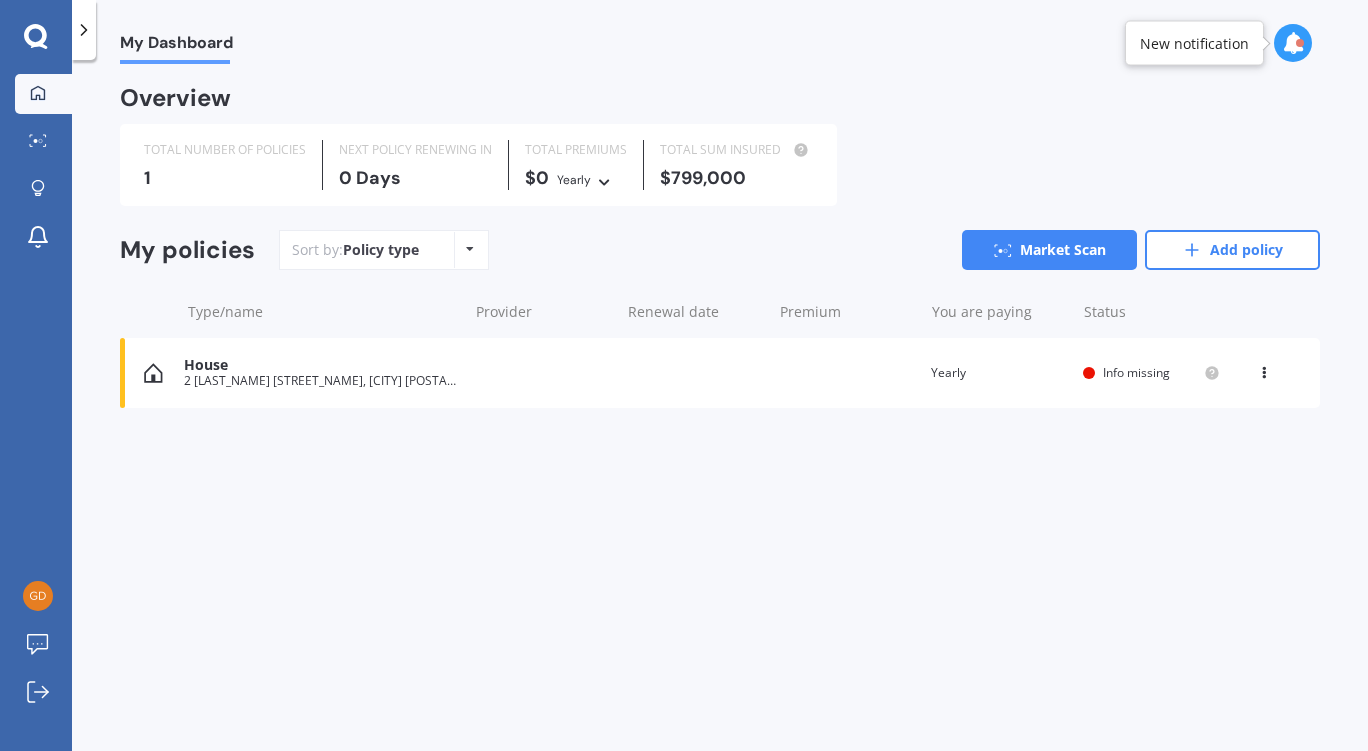 click on "House" at bounding box center [320, 365] 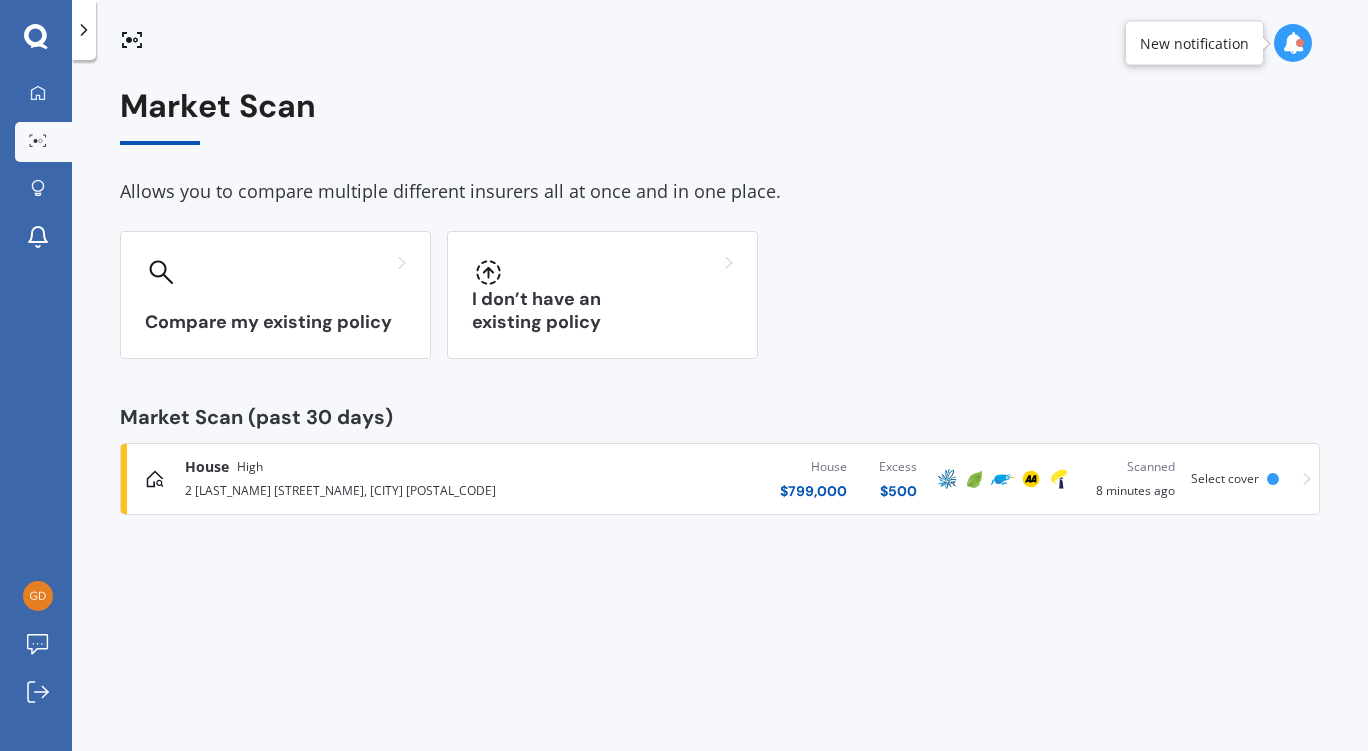 click on "House" at bounding box center (207, 467) 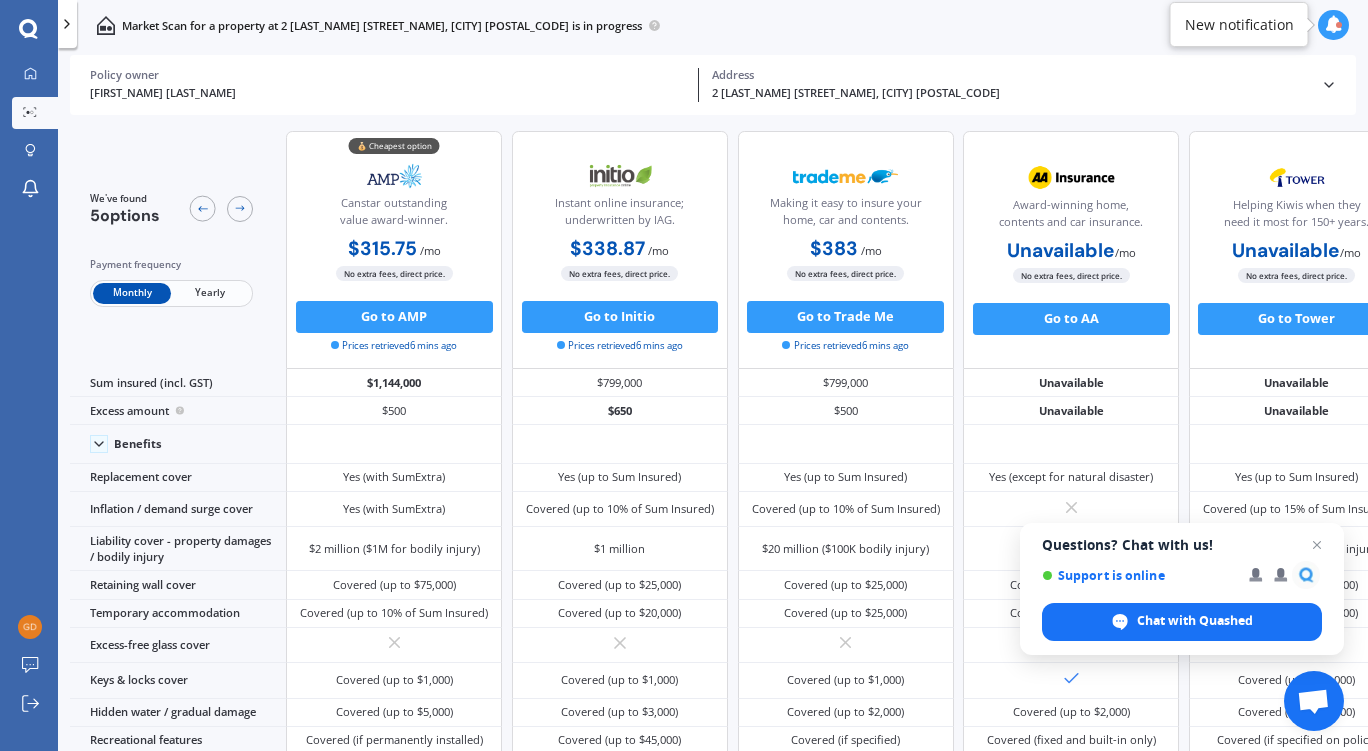 scroll, scrollTop: 0, scrollLeft: 0, axis: both 